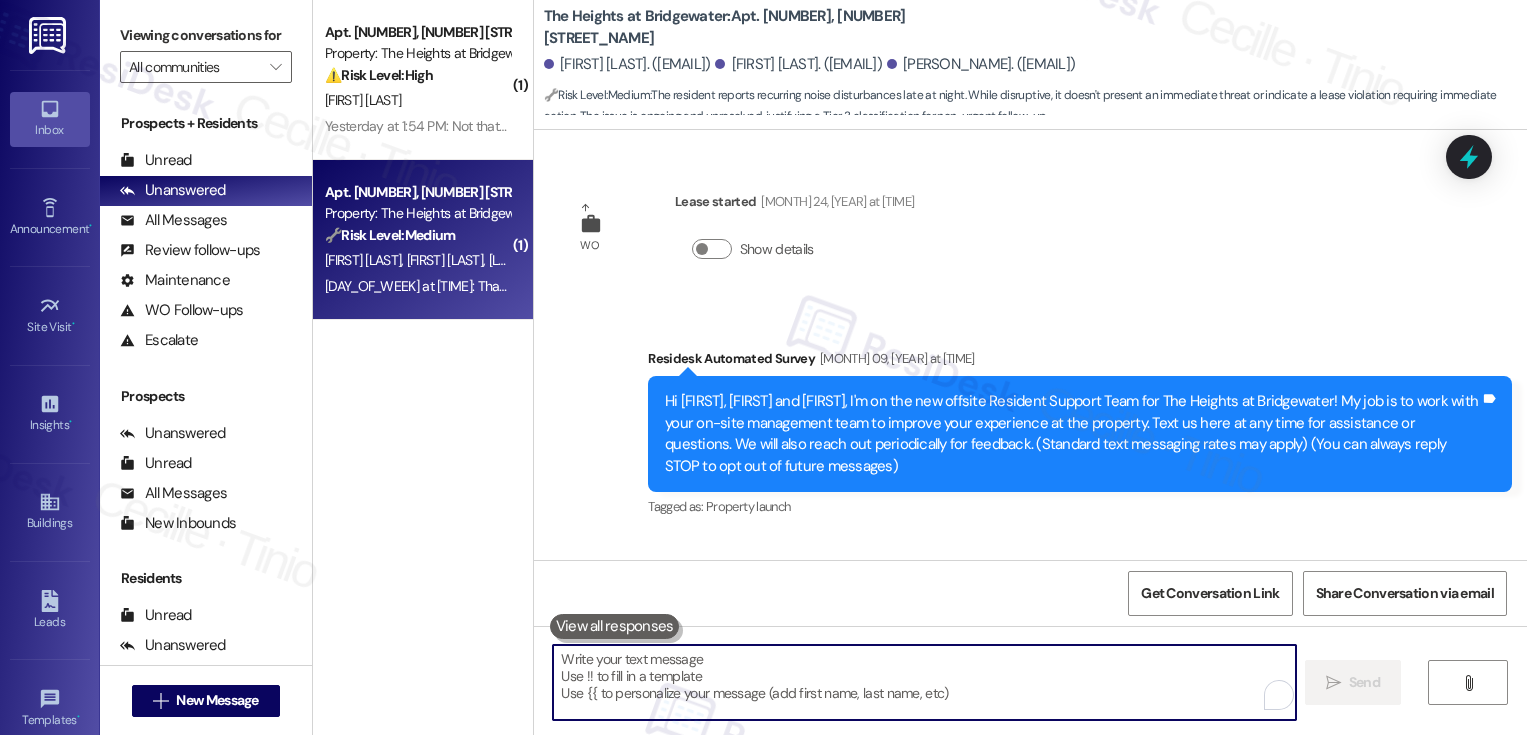 scroll, scrollTop: 0, scrollLeft: 0, axis: both 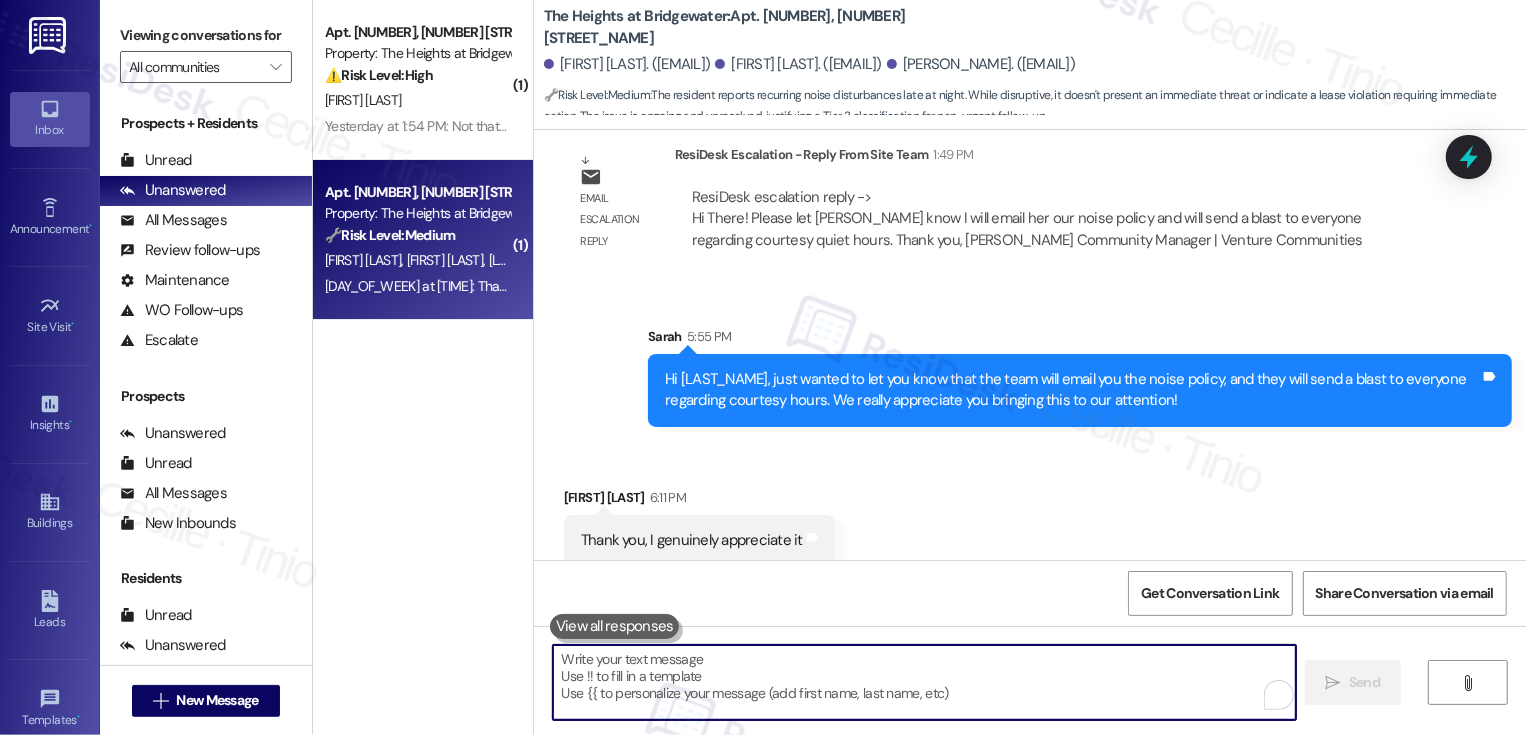 click at bounding box center (924, 682) 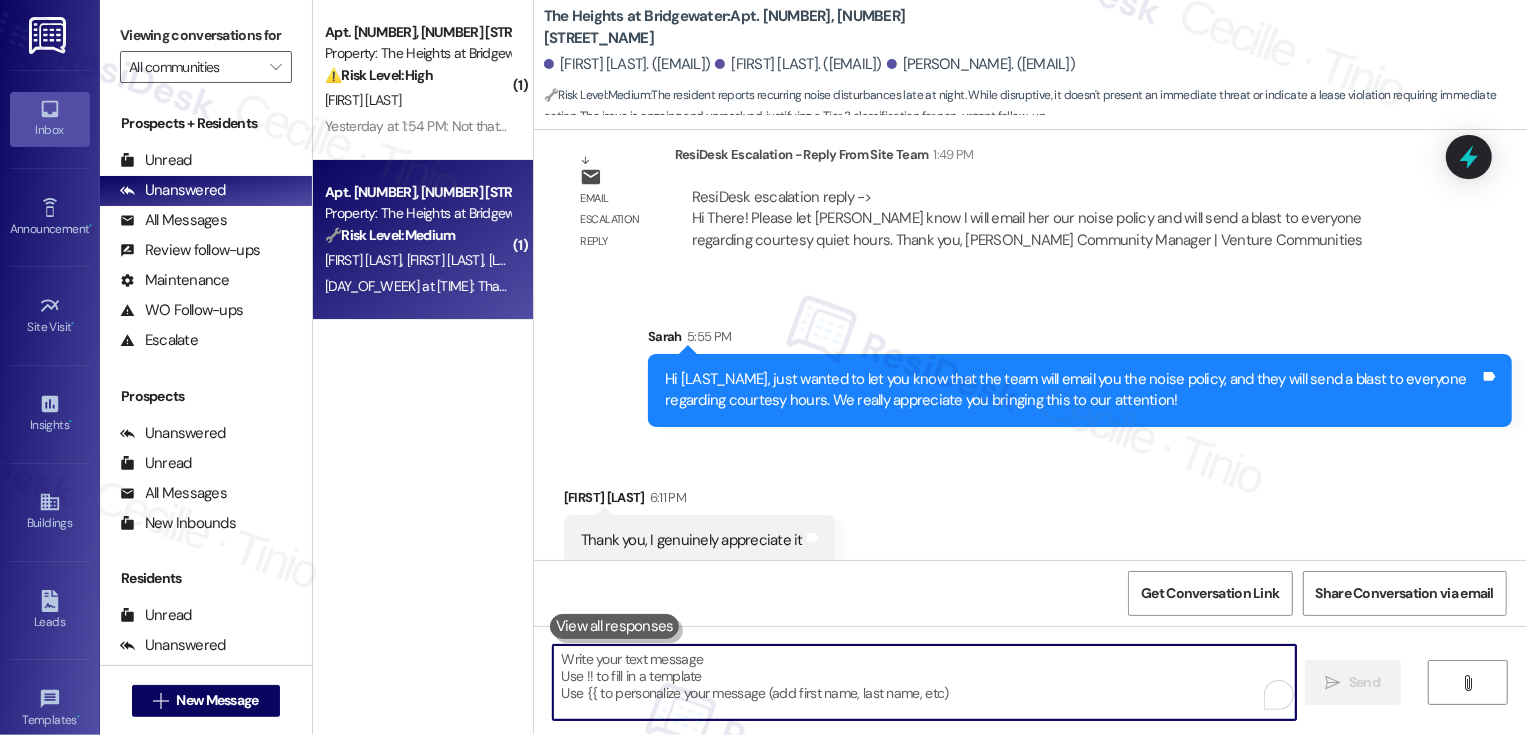 click at bounding box center (924, 682) 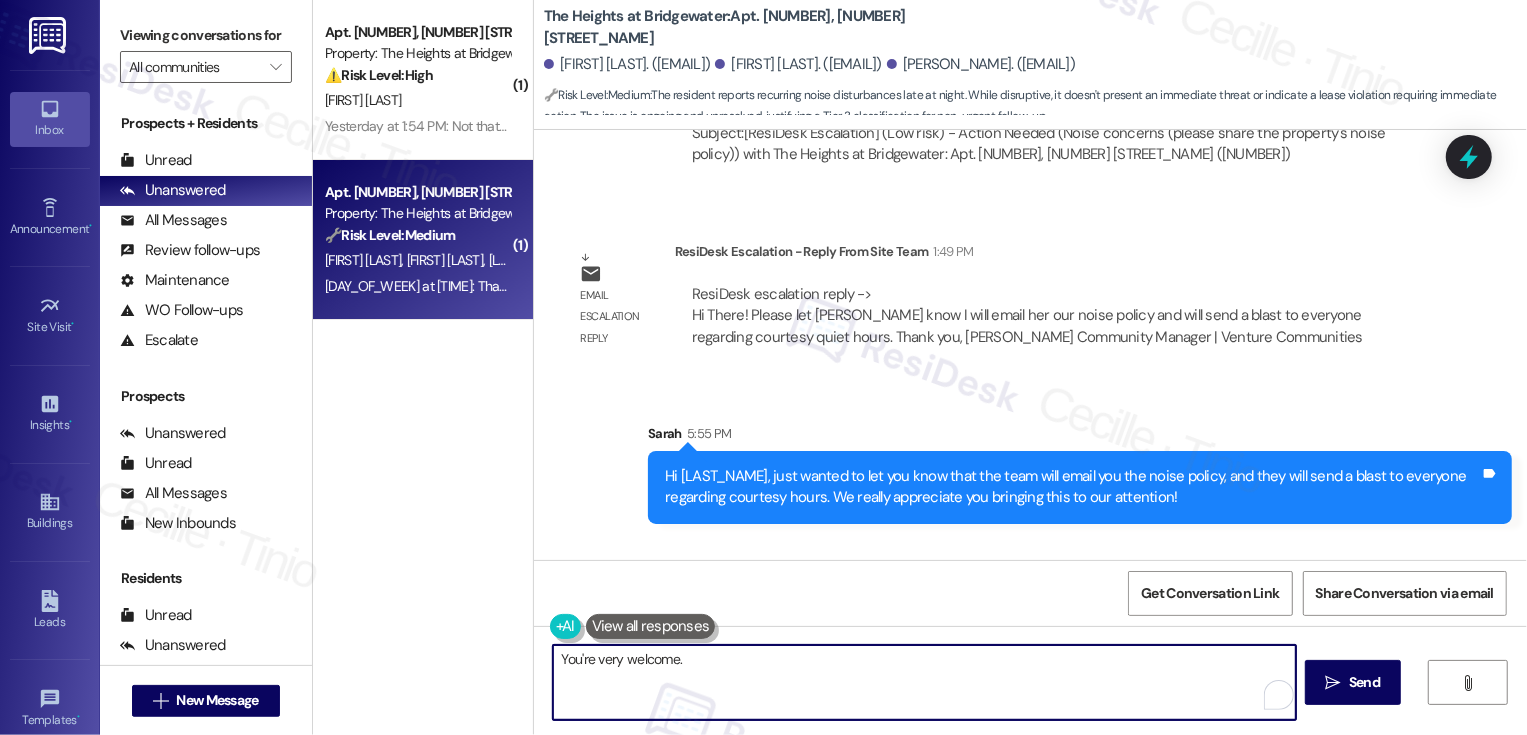 scroll, scrollTop: 4237, scrollLeft: 0, axis: vertical 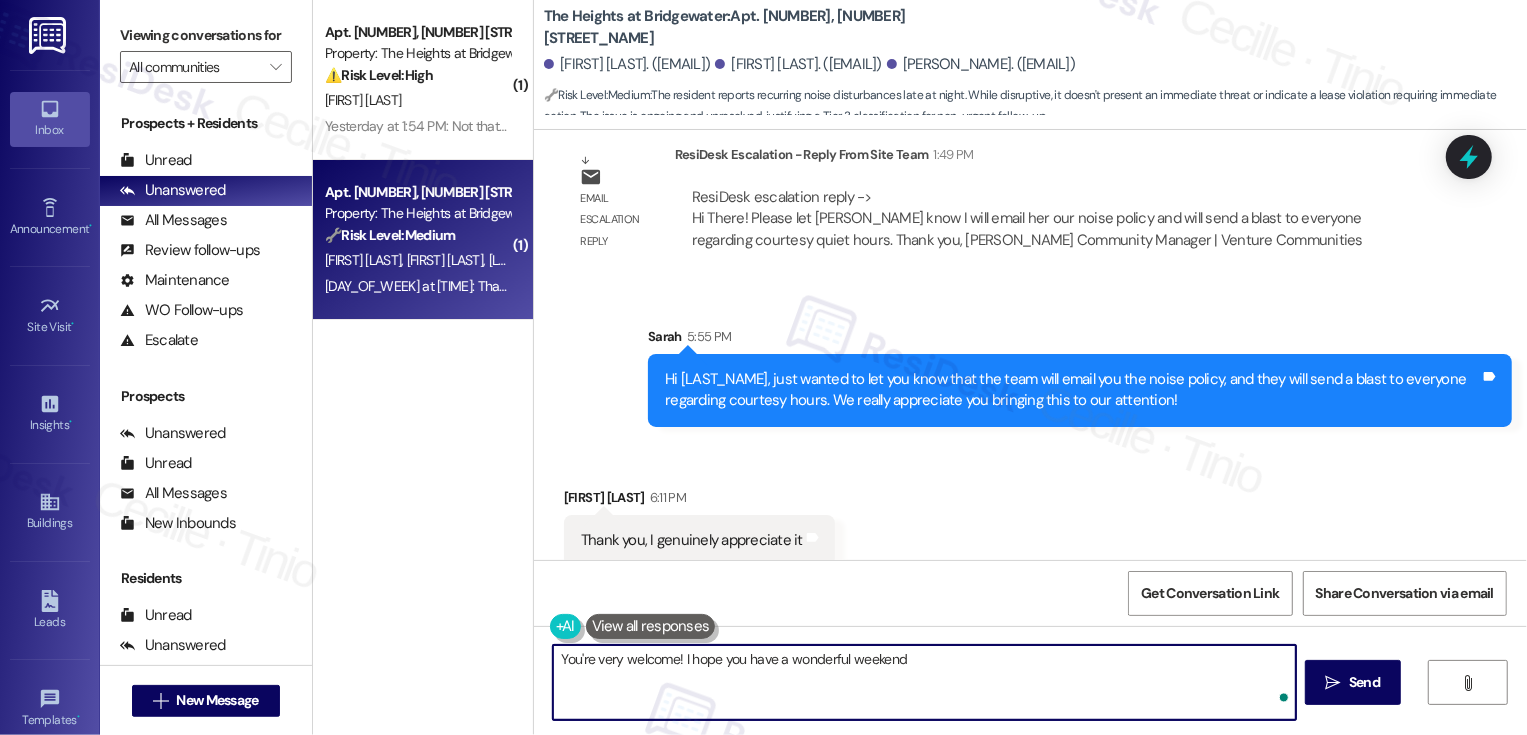 type on "You're very welcome! I hope you have a wonderful weekend!" 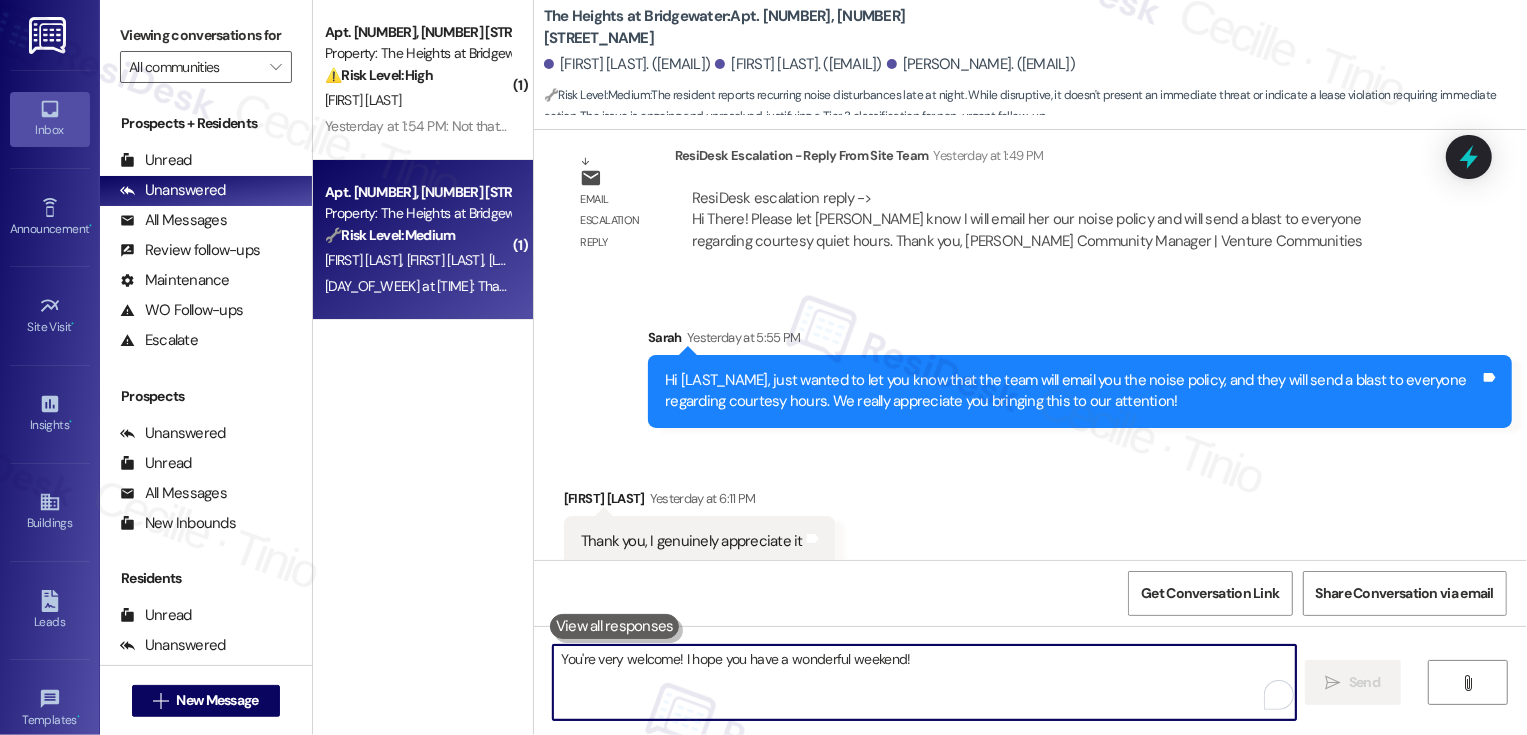 scroll, scrollTop: 4376, scrollLeft: 0, axis: vertical 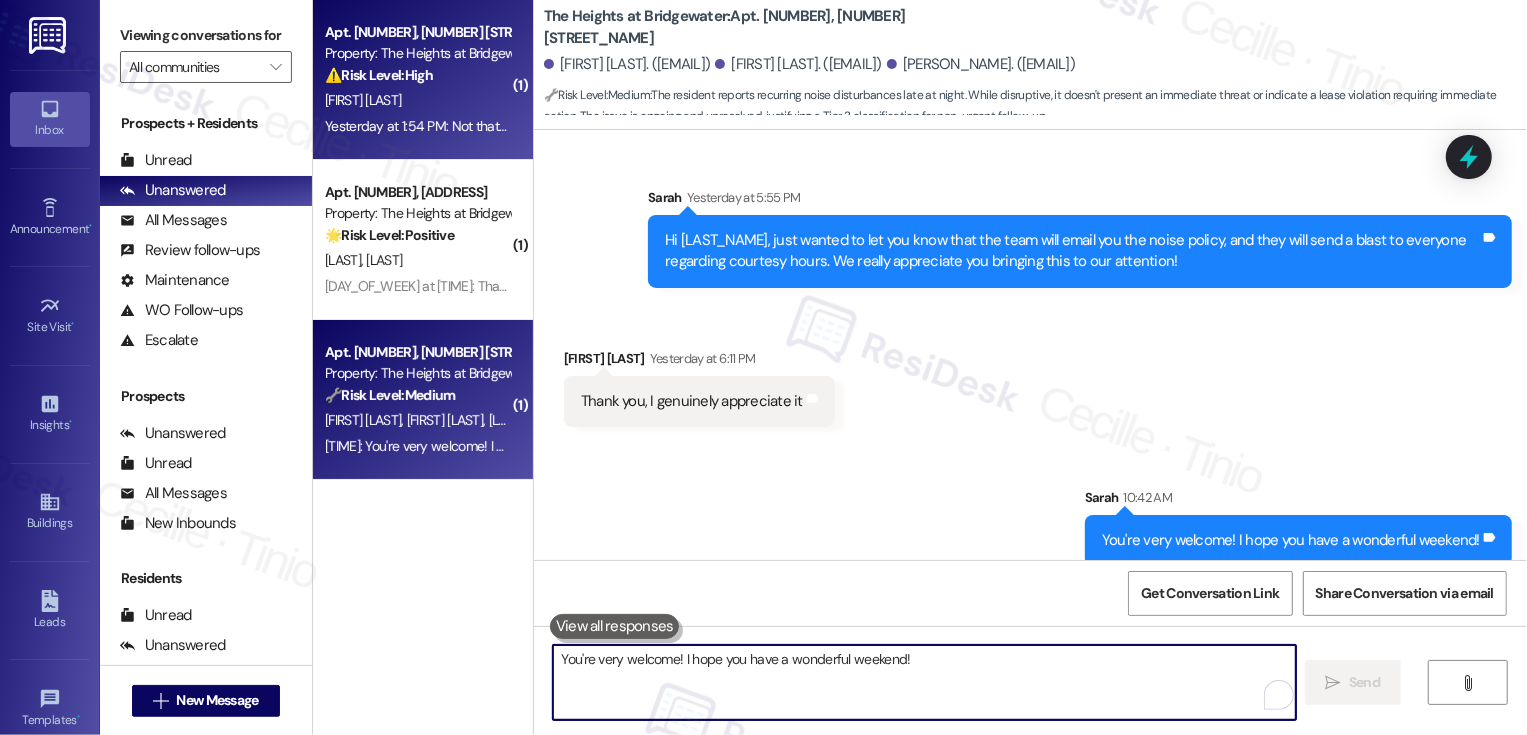 click on "Apt. [NUMBER], [ADDRESS] Property: The Heights at Bridgewater ⚠️  Risk Level:  High The resident is requesting the keypad number for a recently upgraded door lock and was unable to reach the management office by phone. This impacts the resident's ability to access their unit, which constitutes an urgent maintenance issue and a potential security concern. [LAST] [LAST] [TIME]: Not that I know of.  [TIME]: Not that I know of." at bounding box center [423, 80] 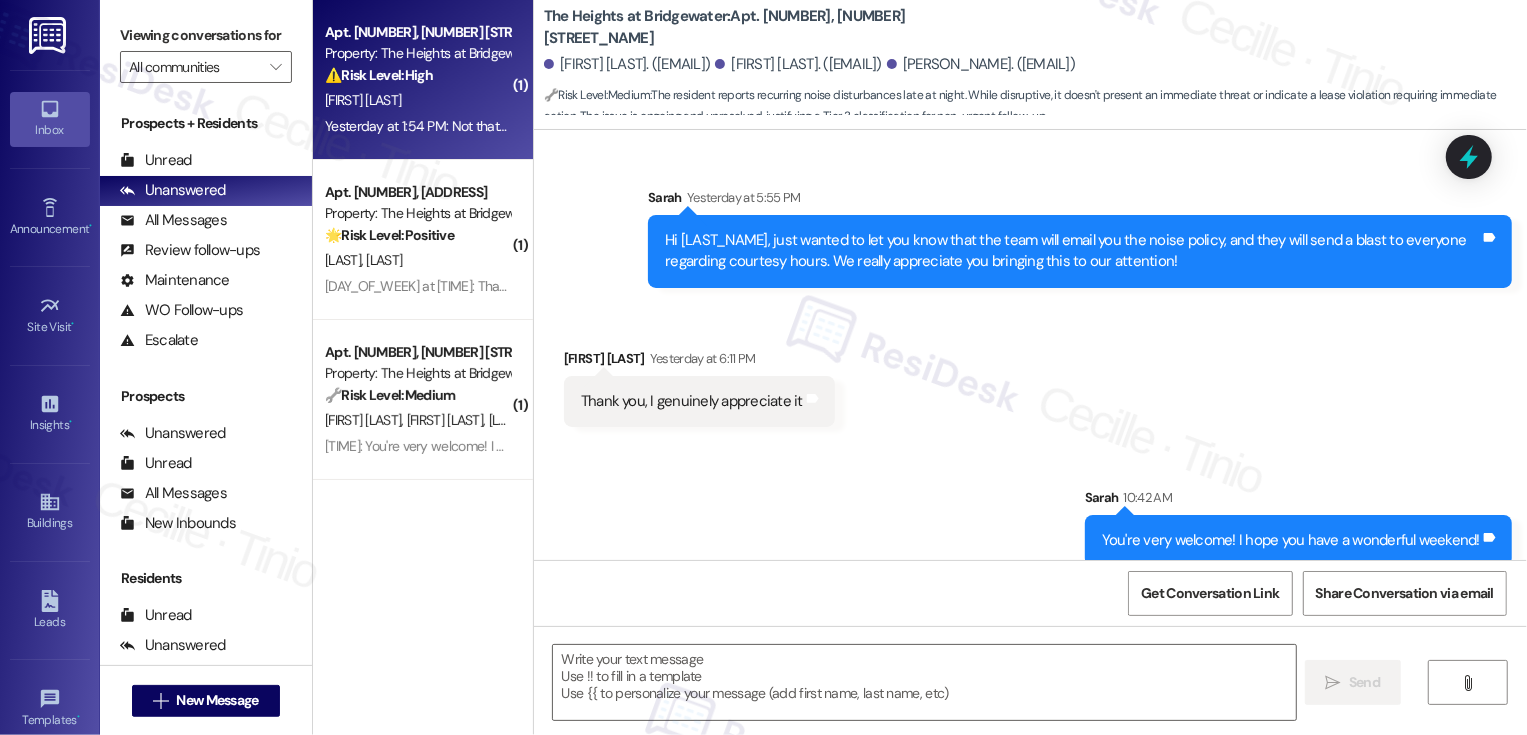 type on "Fetching suggested responses. Please feel free to read through the conversation in the meantime." 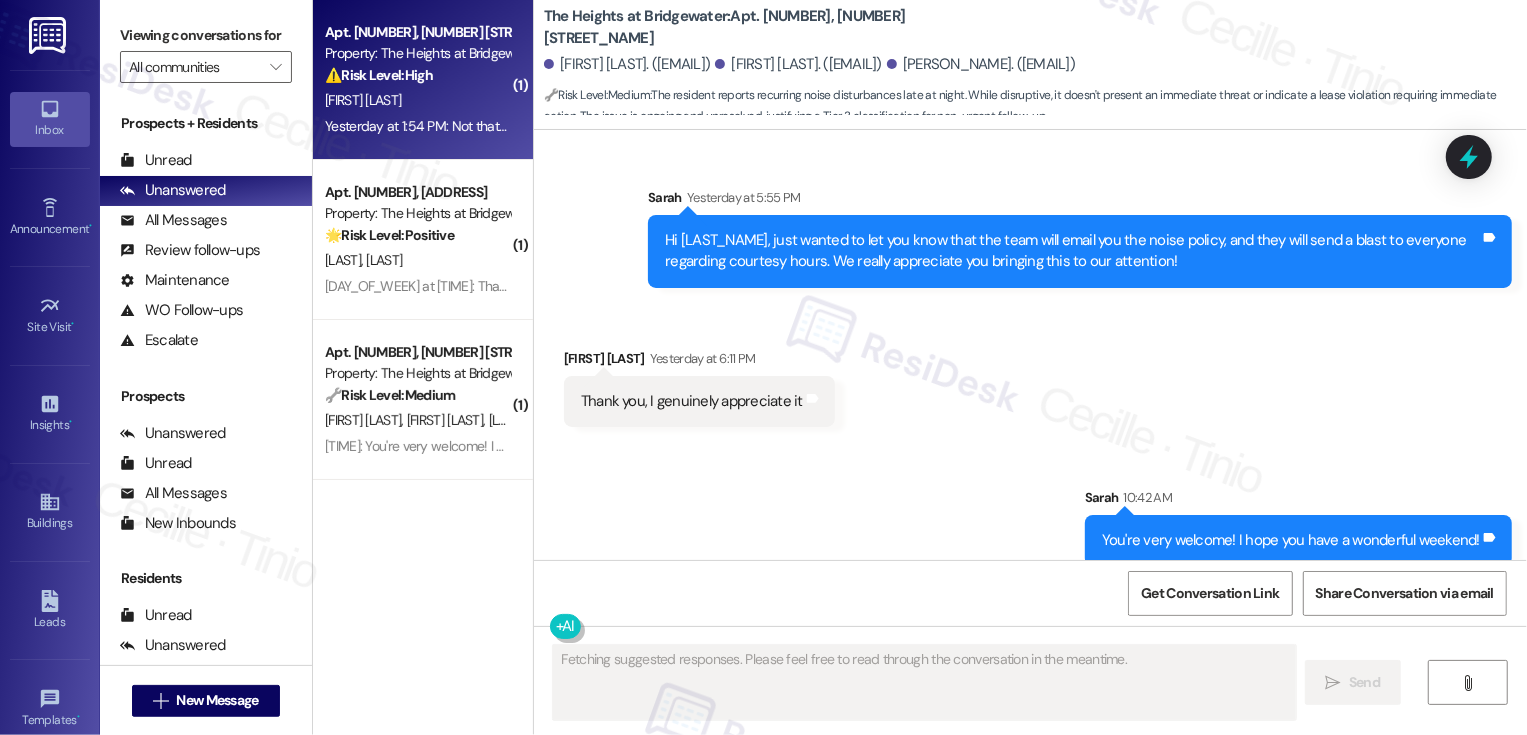 click on "Apt. [NUMBER], [ADDRESS] Property: The Heights at Bridgewater ⚠️  Risk Level:  High The resident is requesting the keypad number for a recently upgraded door lock and was unable to reach the management office by phone. This impacts the resident's ability to access their unit, which constitutes an urgent maintenance issue and a potential security concern. [LAST] [LAST] [TIME]: Not that I know of.  [TIME]: Not that I know of." at bounding box center [423, 80] 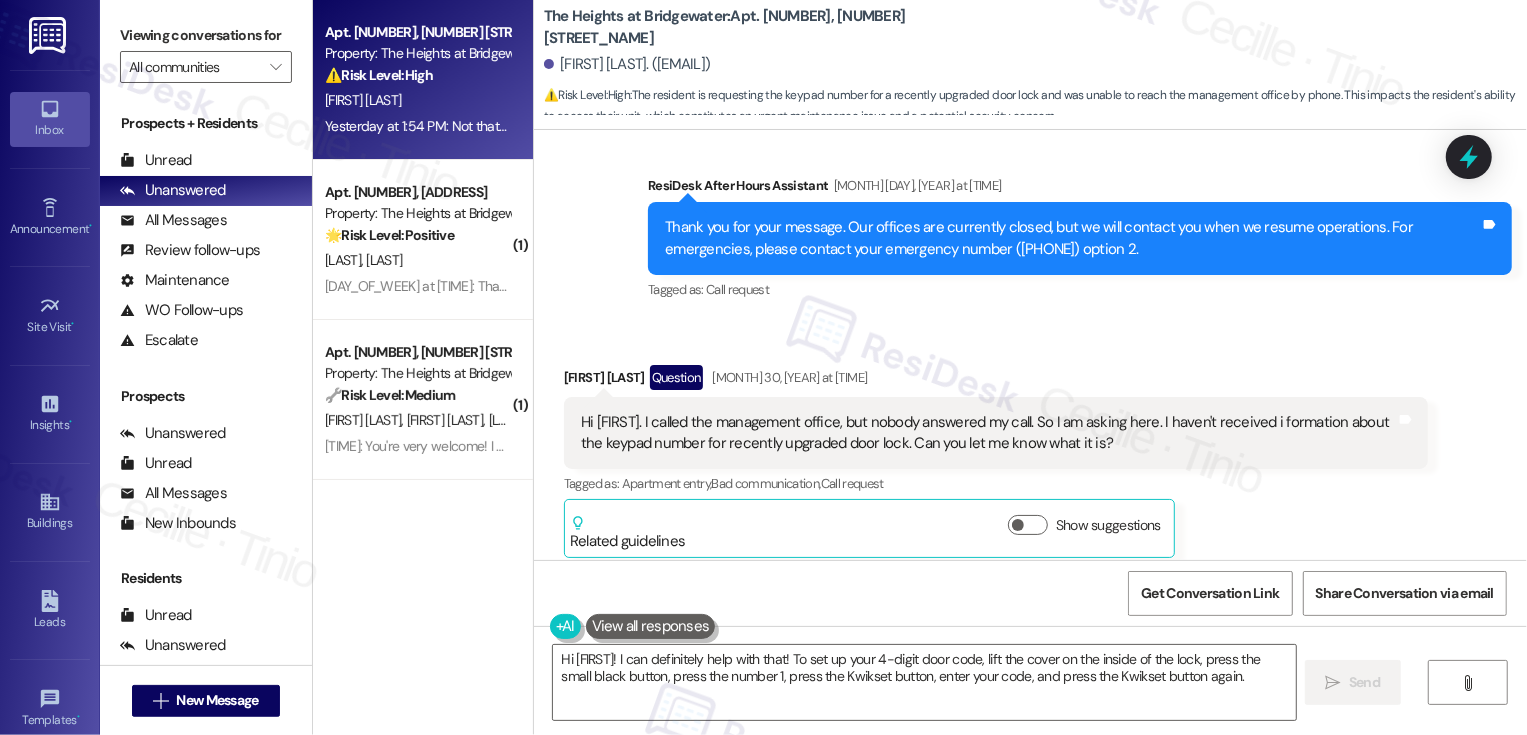 scroll, scrollTop: 3401, scrollLeft: 0, axis: vertical 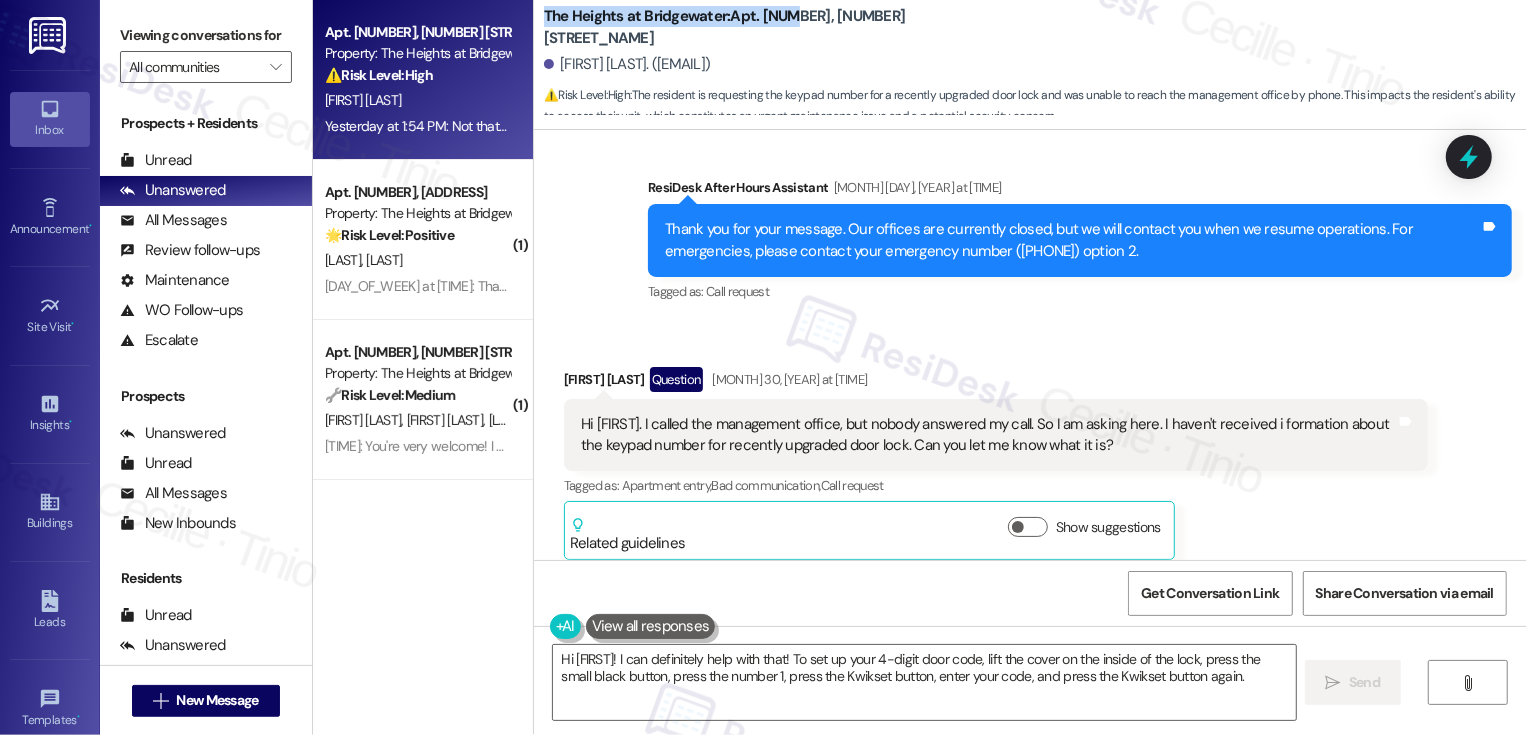 drag, startPoint x: 530, startPoint y: 12, endPoint x: 777, endPoint y: 17, distance: 247.0506 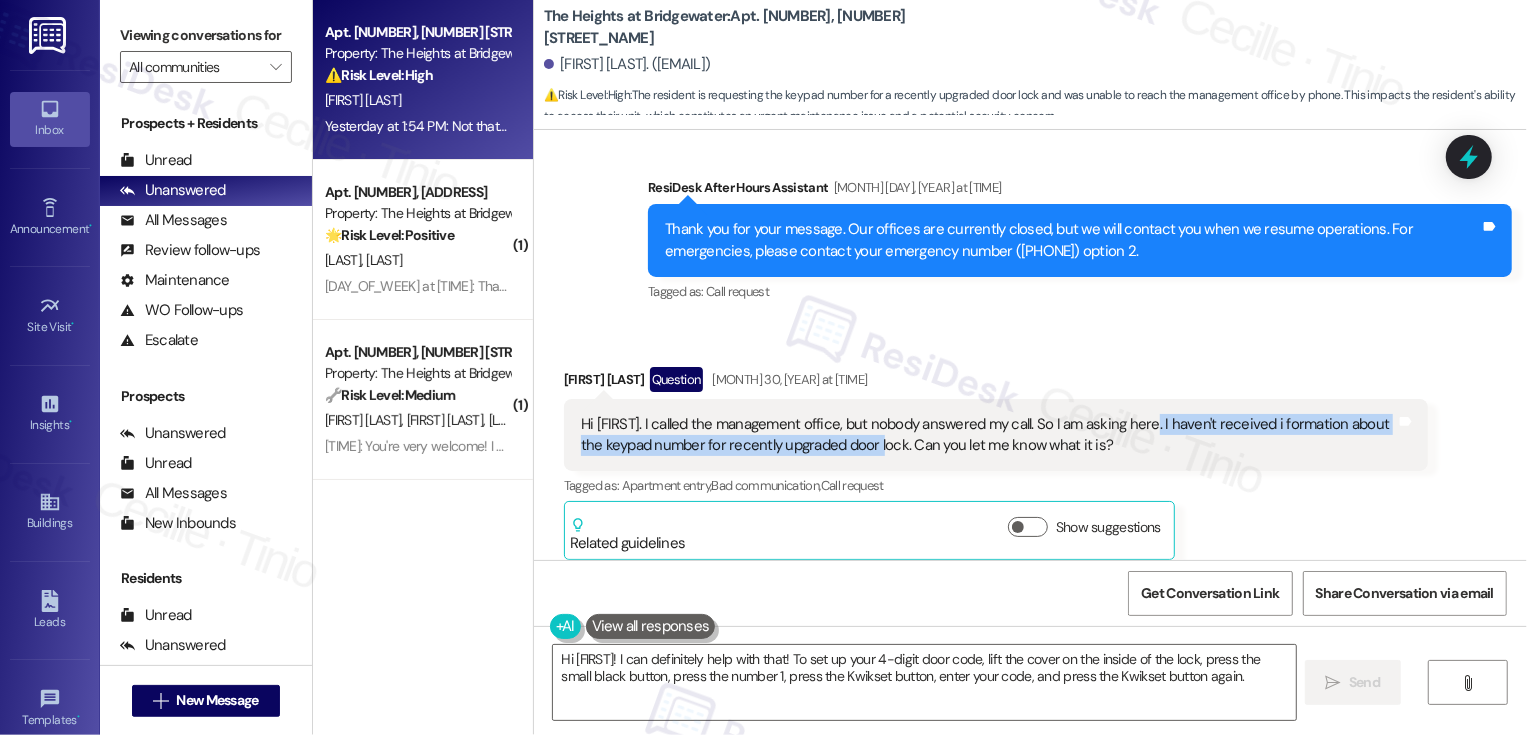 drag, startPoint x: 1137, startPoint y: 420, endPoint x: 860, endPoint y: 447, distance: 278.31277 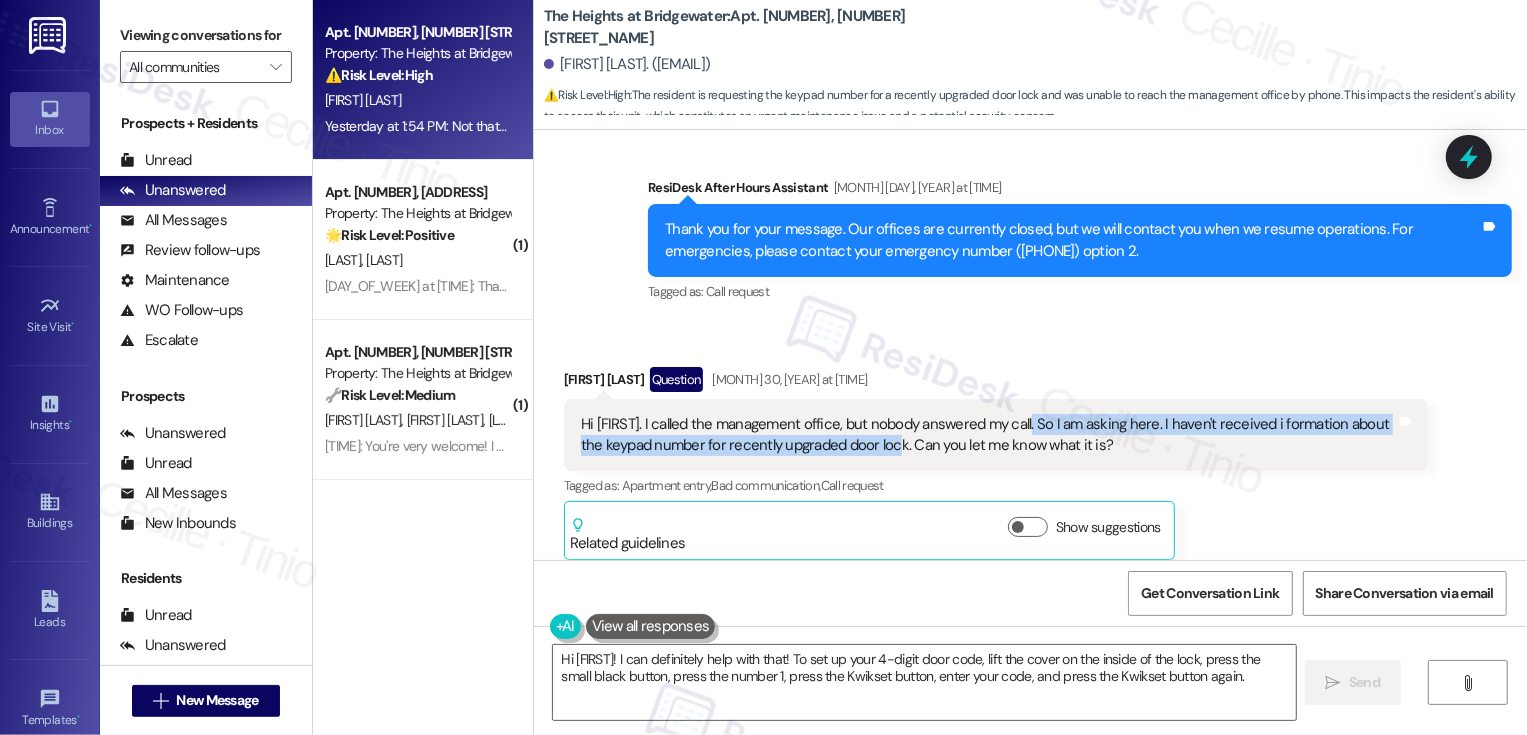 drag, startPoint x: 1011, startPoint y: 423, endPoint x: 869, endPoint y: 442, distance: 143.26549 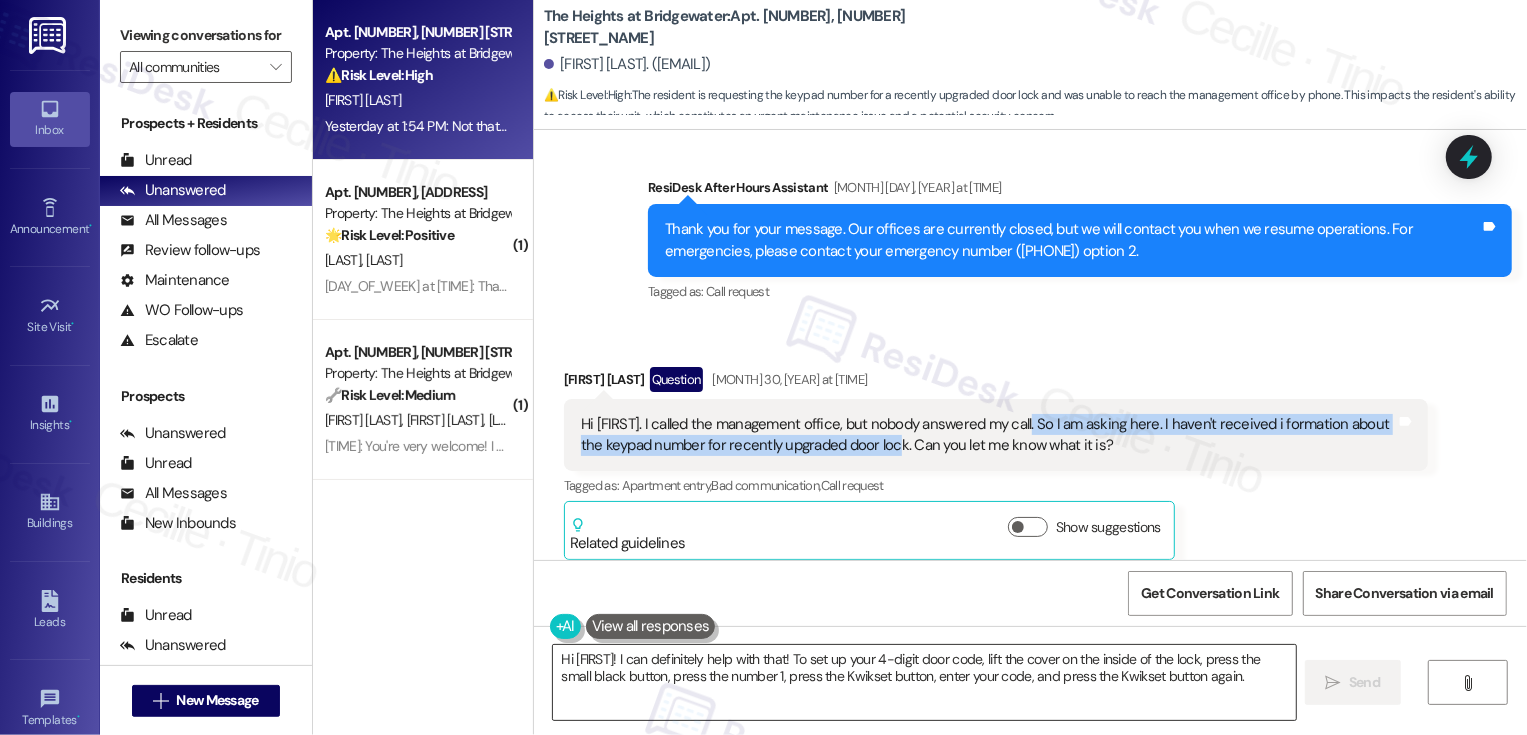 click on "Hi [FIRST]! I can definitely help with that! To set up your 4-digit door code, lift the cover on the inside of the lock, press the small black button, press the number 1, press the Kwikset button, enter your code, and press the Kwikset button again." at bounding box center [924, 682] 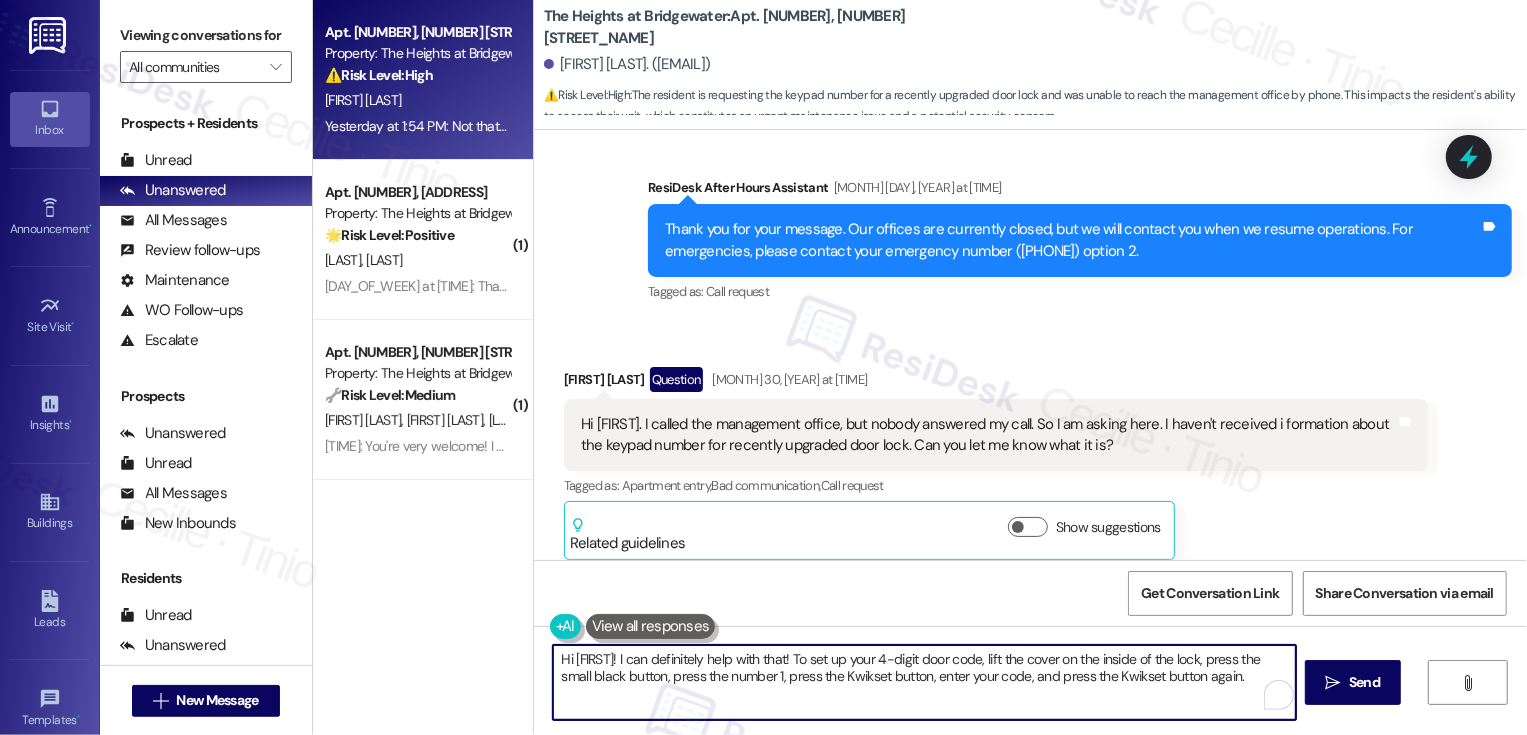 click on "Hi [FIRST]! I can definitely help with that! To set up your 4-digit door code, lift the cover on the inside of the lock, press the small black button, press the number 1, press the Kwikset button, enter your code, and press the Kwikset button again." at bounding box center [924, 682] 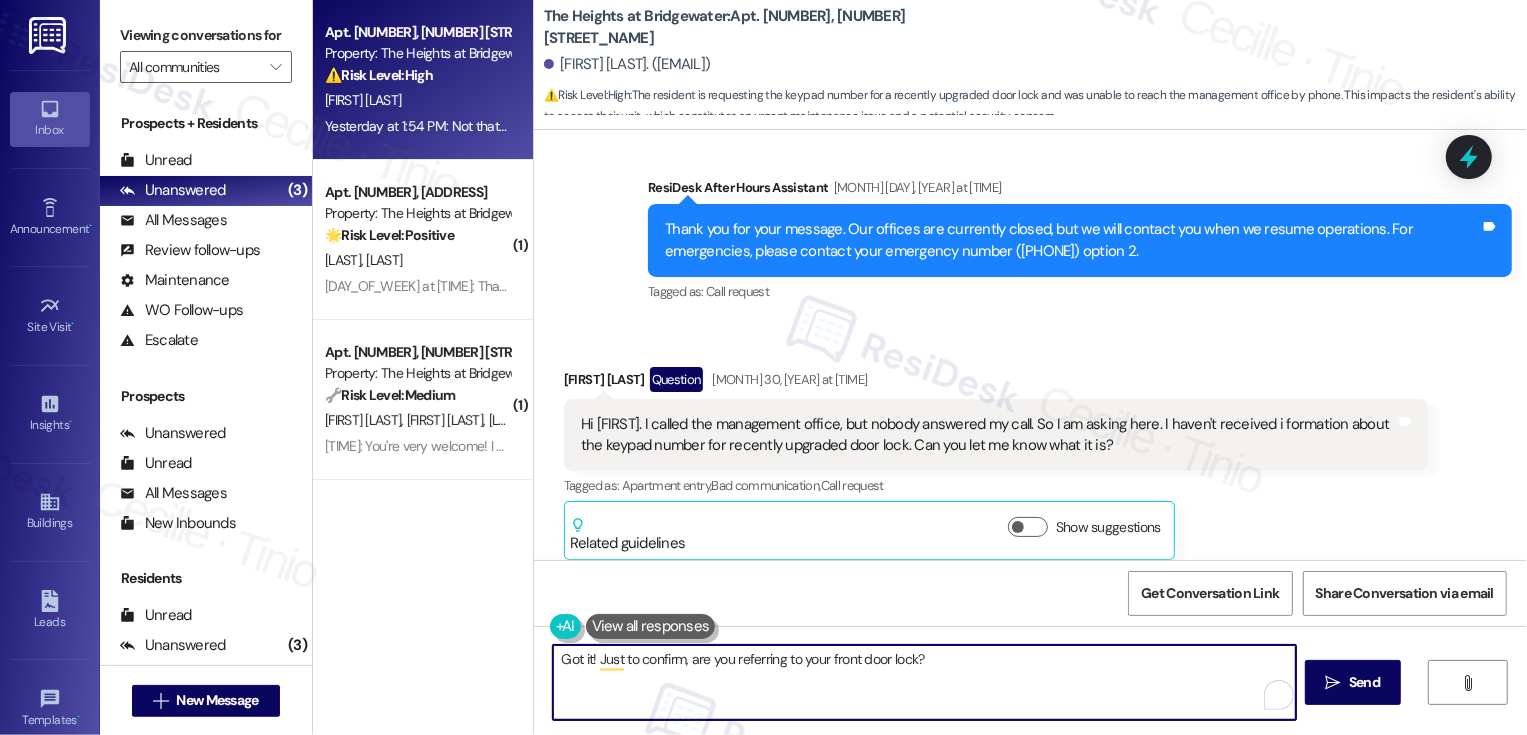 click on "Got it! Just to confirm, are you referring to your front door lock?" at bounding box center [924, 682] 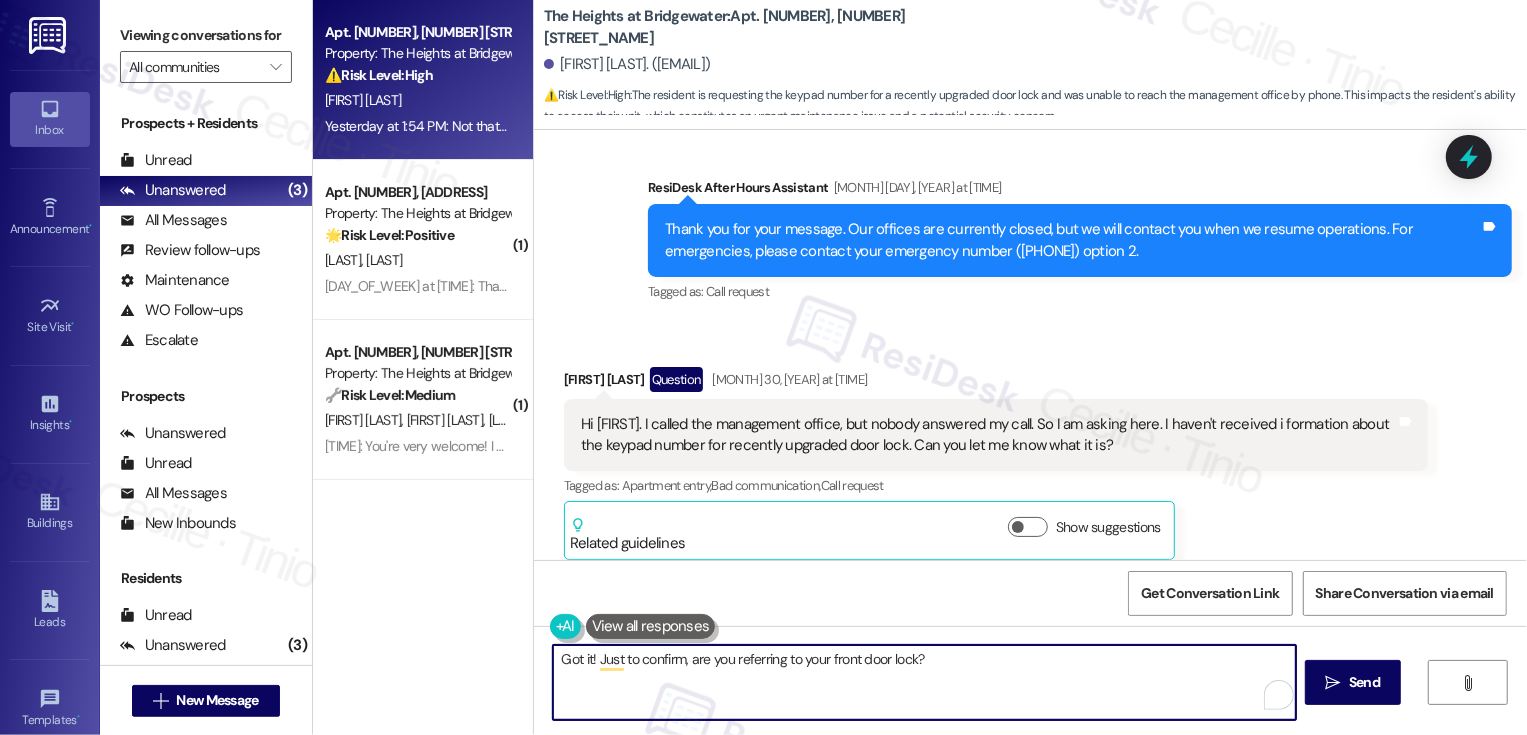click on "Got it! Just to confirm, are you referring to your front door lock?" at bounding box center [924, 682] 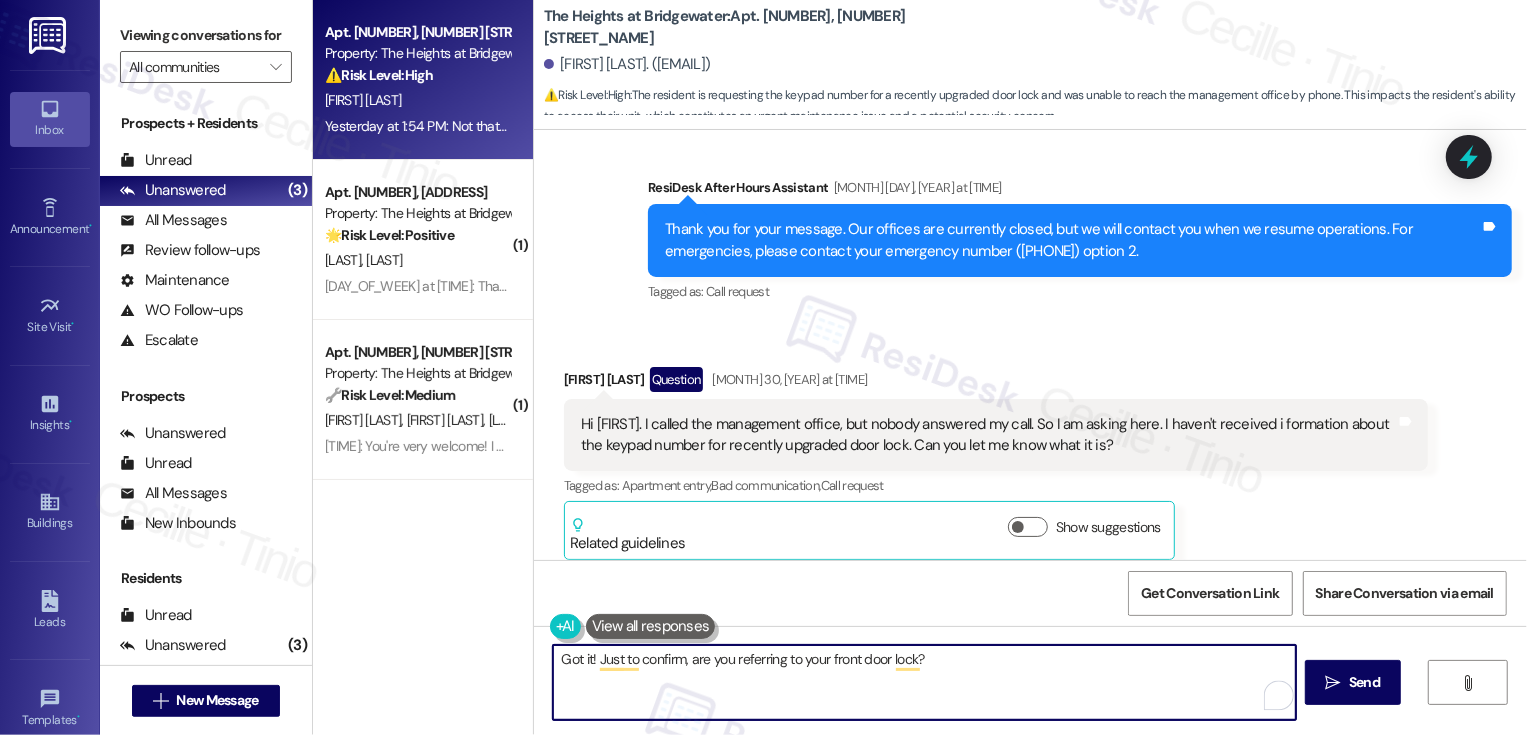 click on "Got it! Just to confirm, are you referring to your front door lock?" at bounding box center [924, 682] 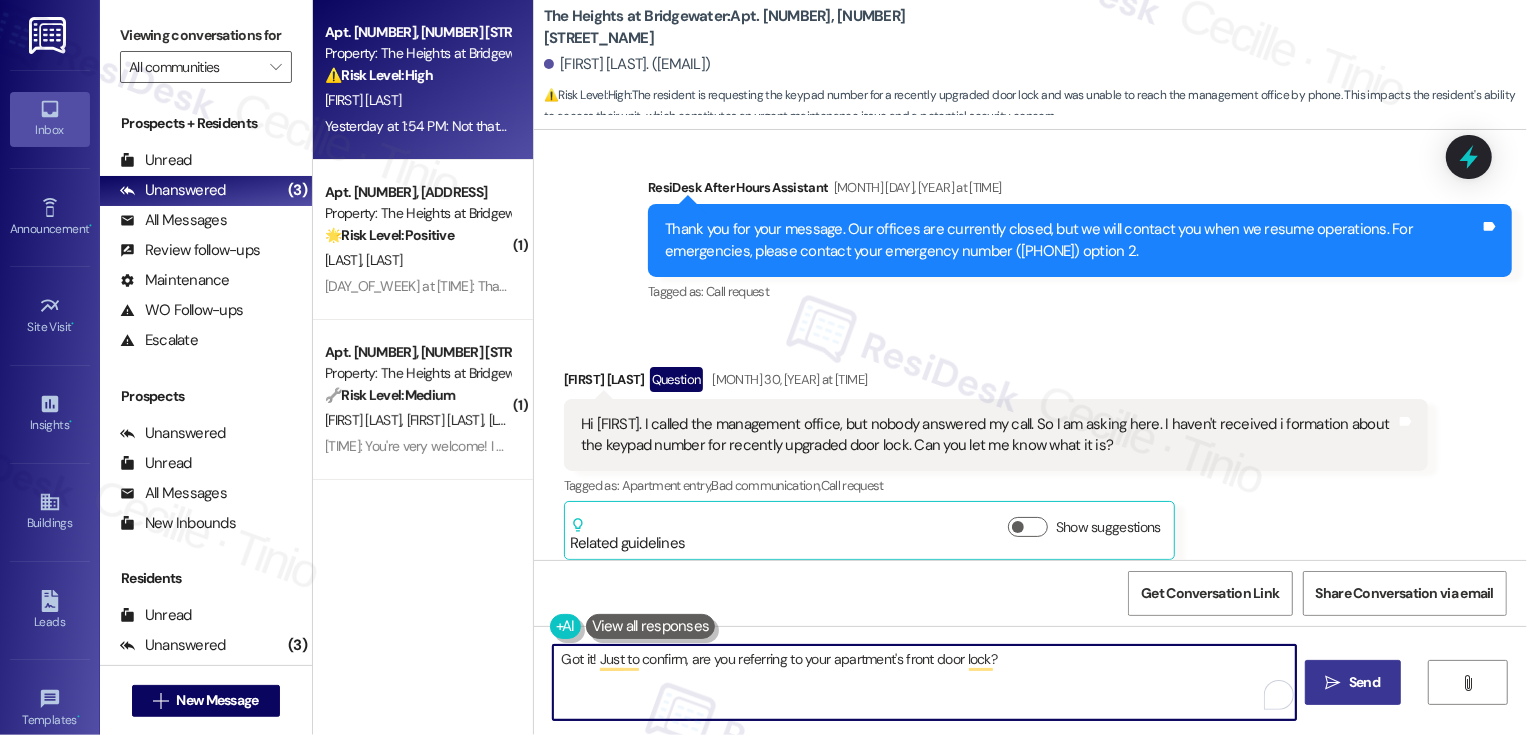 type on "Got it! Just to confirm, are you referring to your apartment's front door lock?" 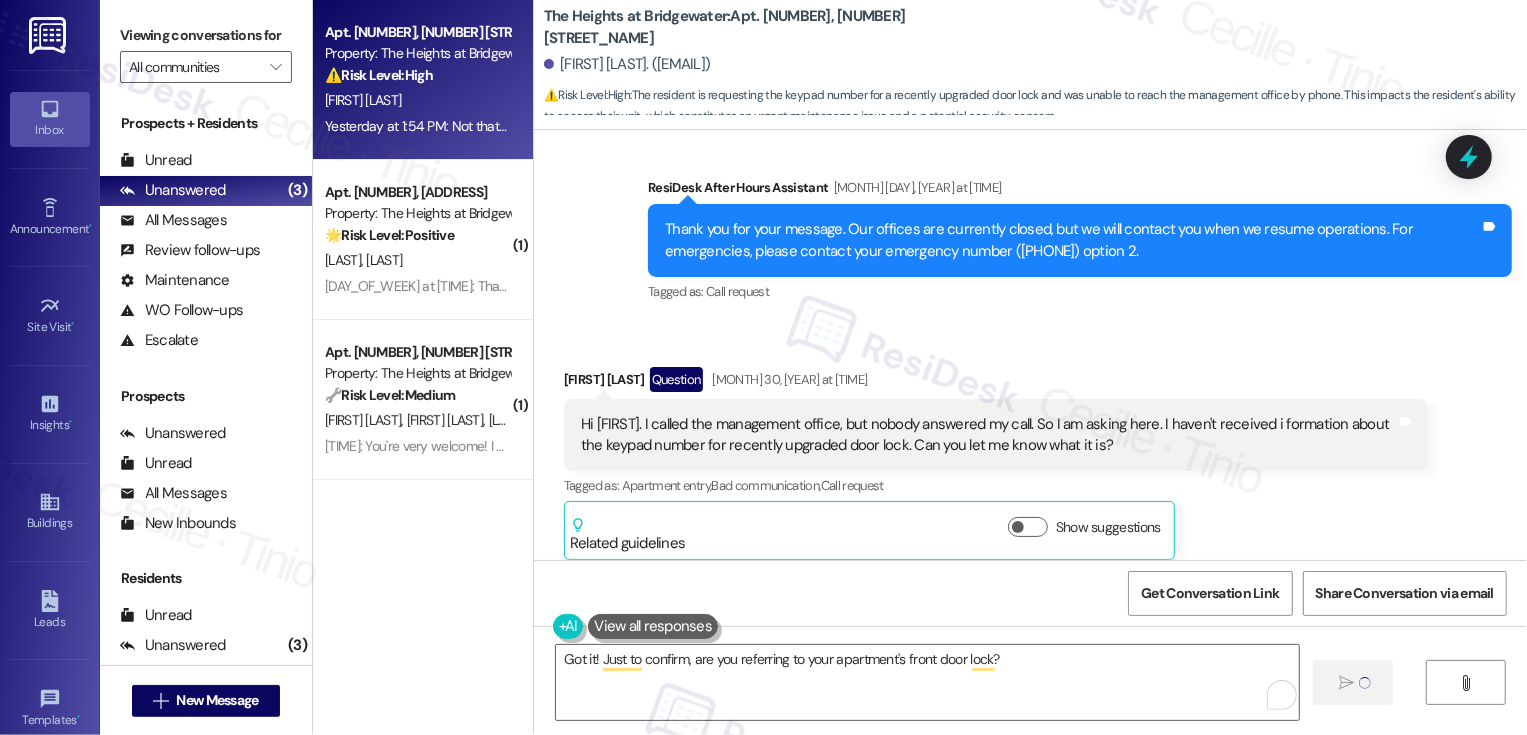 type 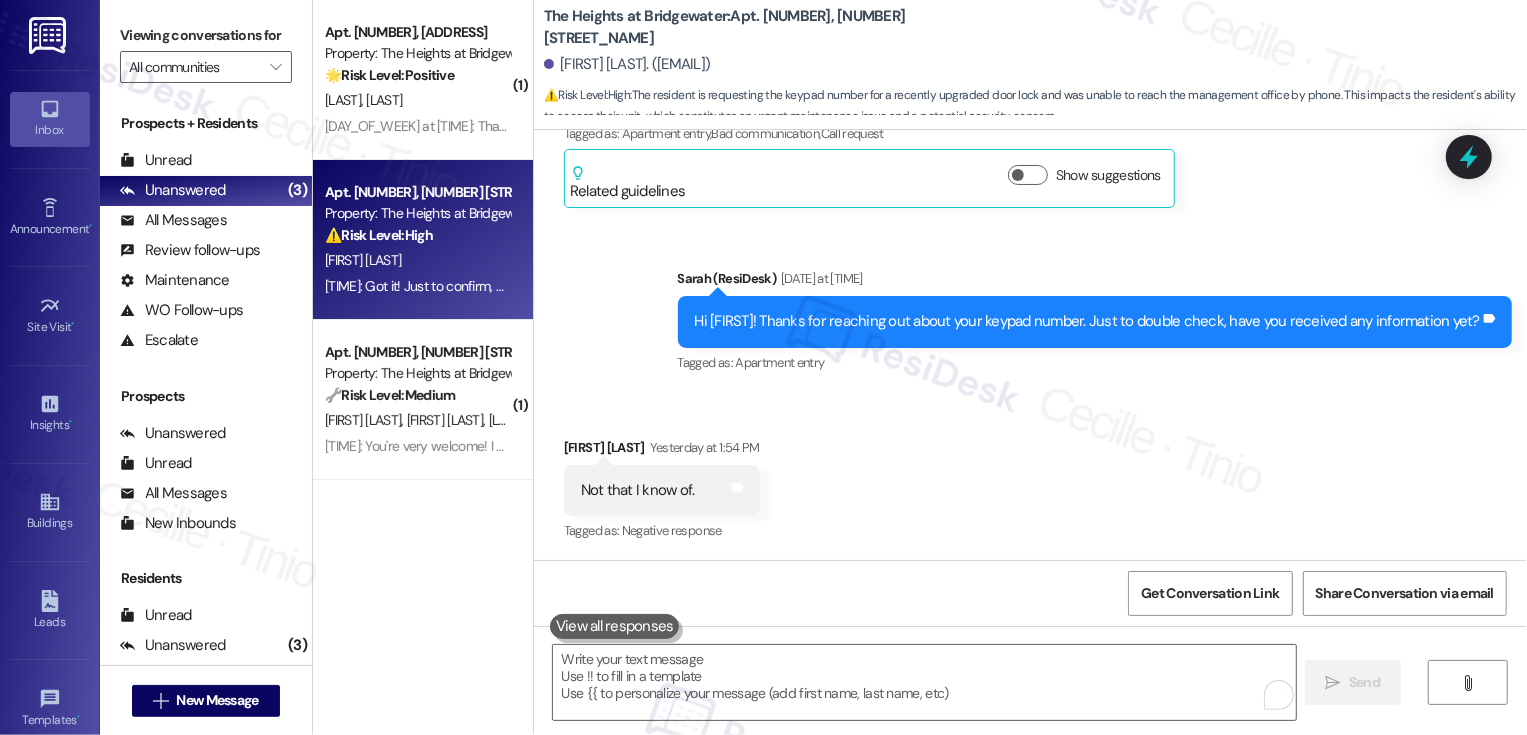 scroll, scrollTop: 3893, scrollLeft: 0, axis: vertical 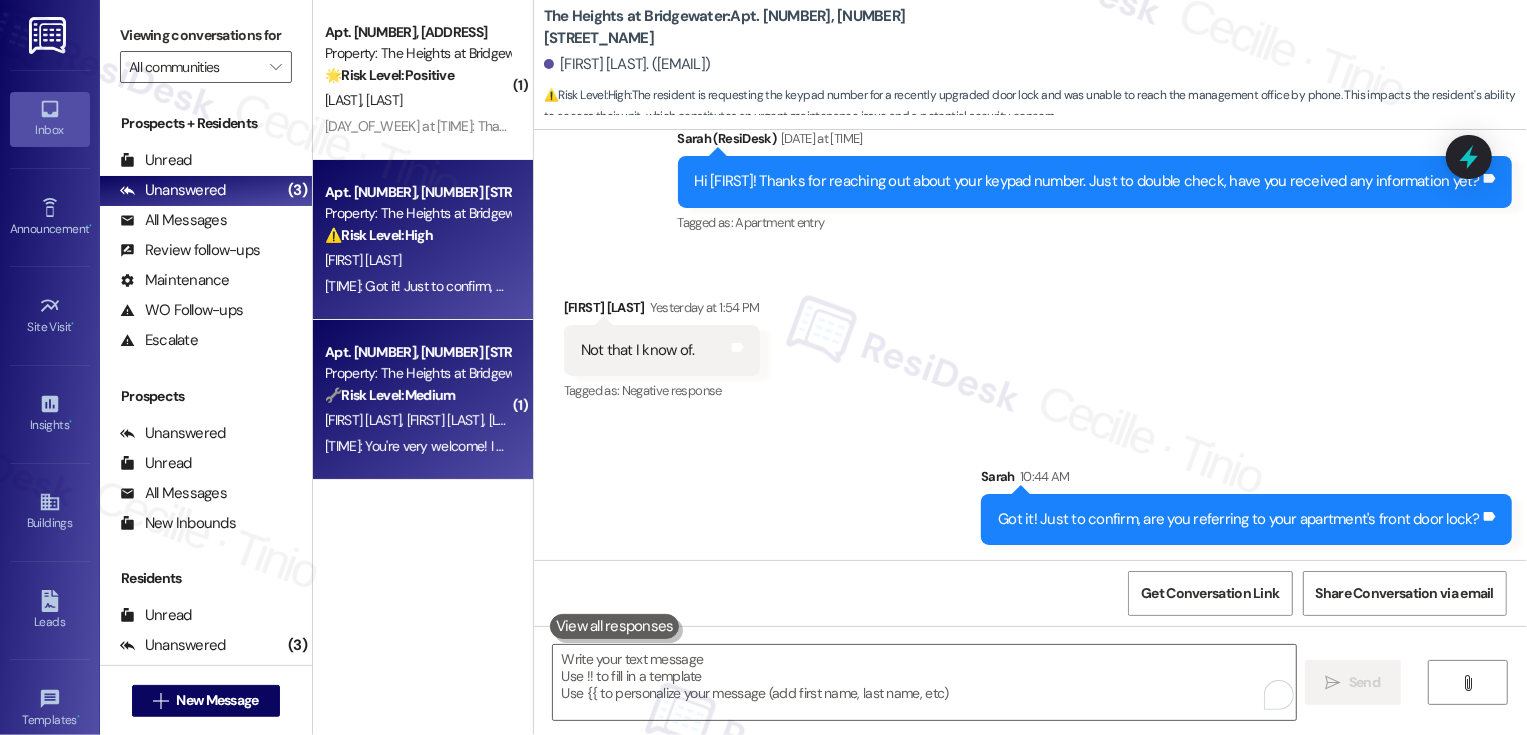 click on "🔧  Risk Level:  Medium" at bounding box center [390, 395] 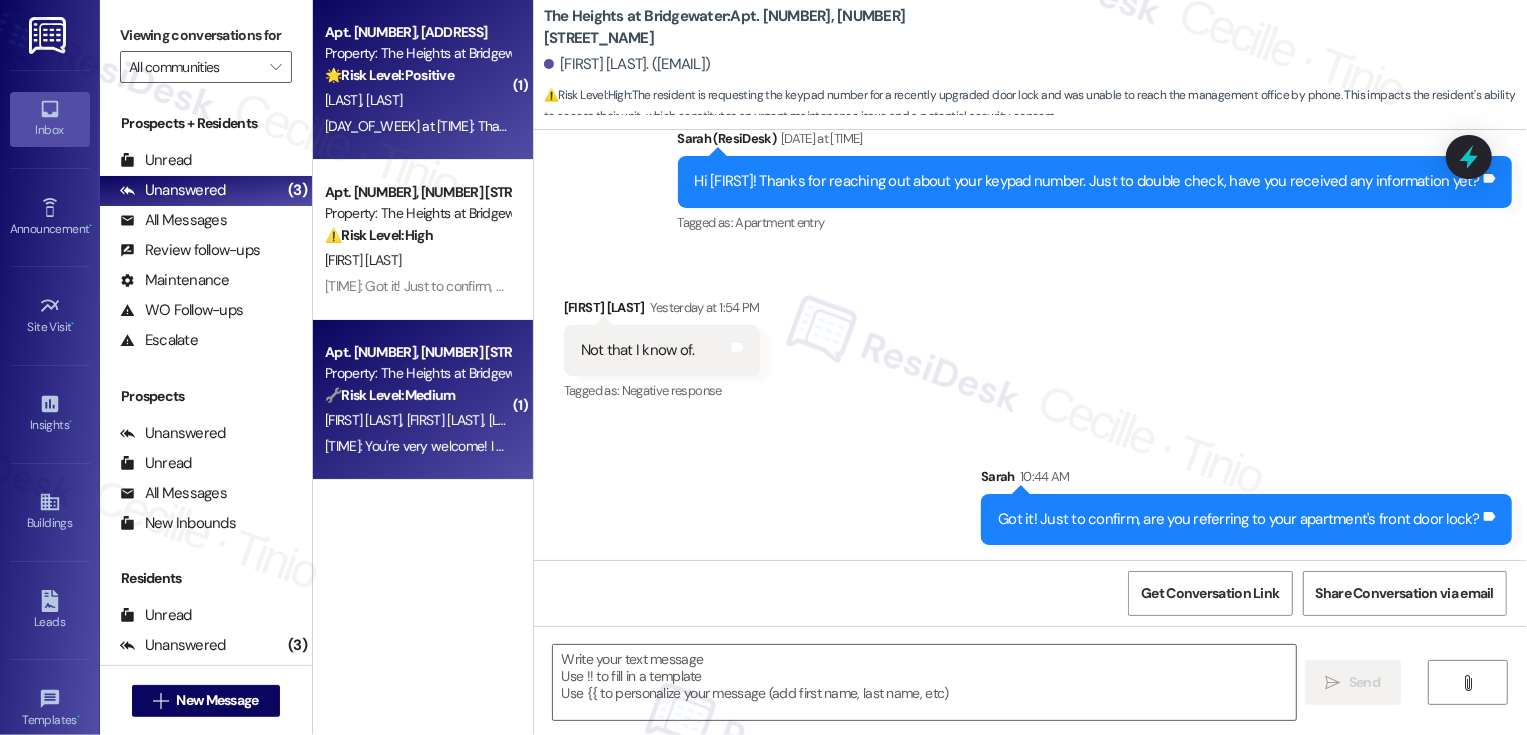type on "Fetching suggested responses. Please feel free to read through the conversation in the meantime." 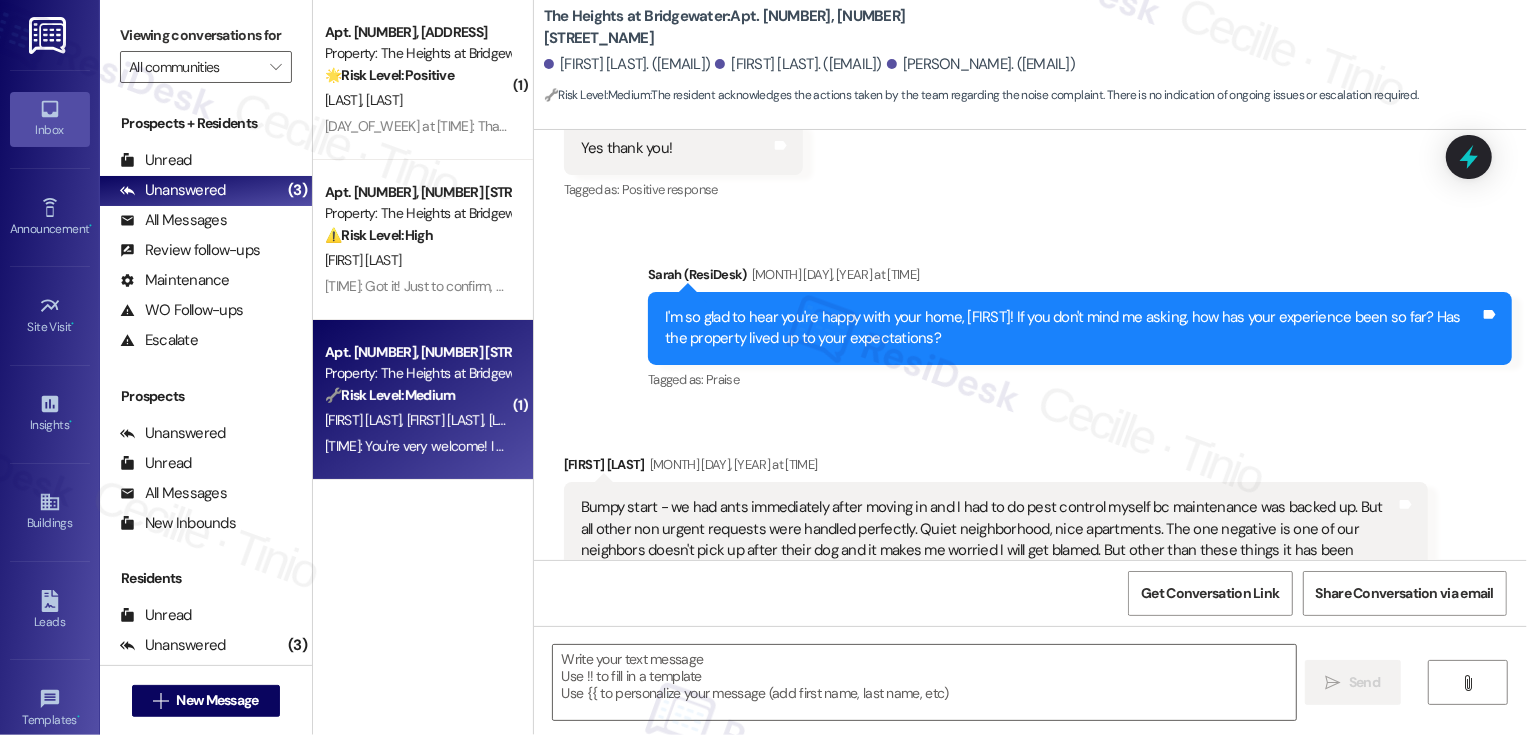 type on "Fetching suggested responses. Please feel free to read through the conversation in the meantime." 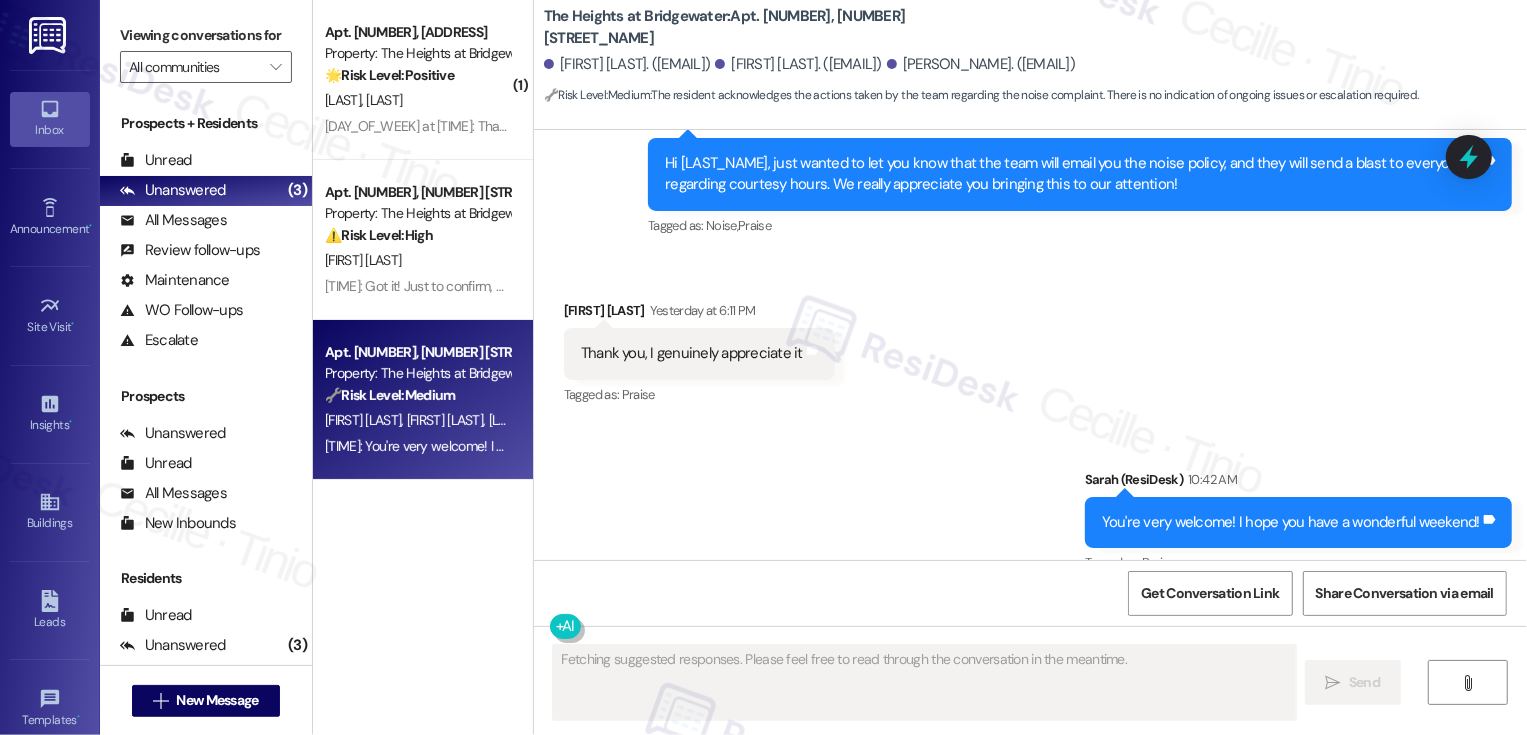 scroll, scrollTop: 4464, scrollLeft: 0, axis: vertical 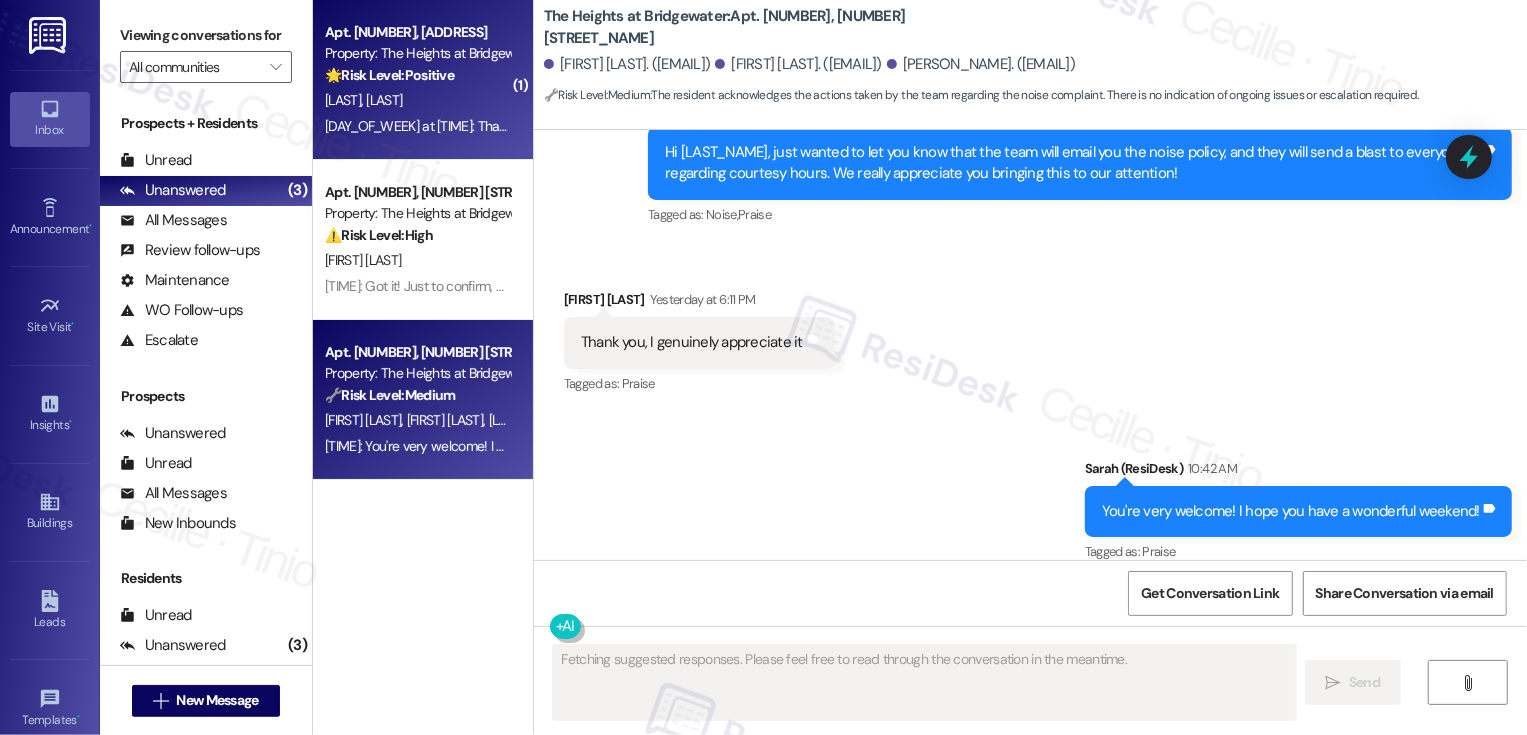 click on "[DAY_OF_WEEK] at [TIME]: Thank you for your message. Our offices are currently closed, but we will contact you when we resume operations. For emergencies, please contact your emergency number [PHONE] option 2. [DAY_OF_WEEK] at [TIME]: Thank you for your message. Our offices are currently closed, but we will contact you when we resume operations. For emergencies, please contact your emergency number [PHONE] option 2." at bounding box center (956, 126) 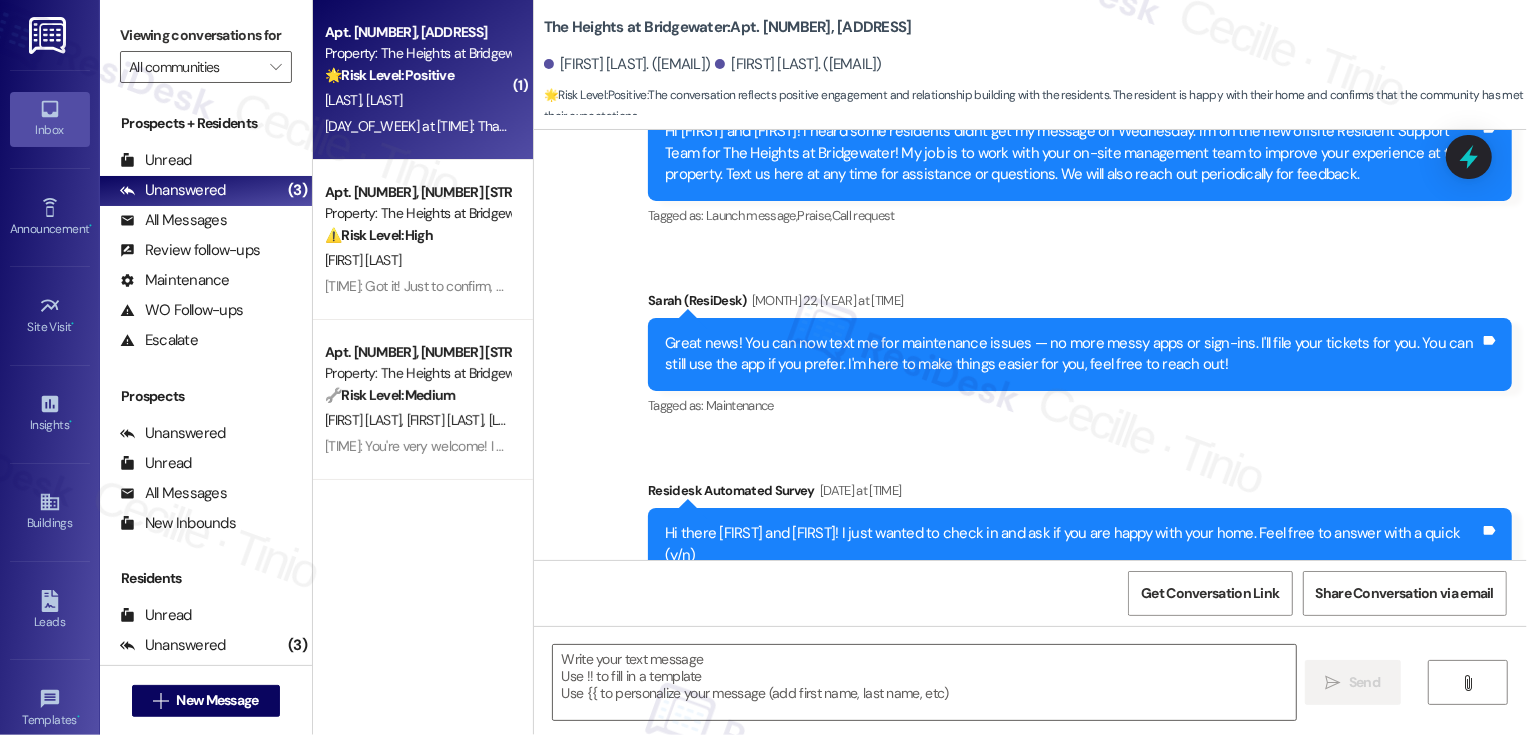 type on "Fetching suggested responses. Please feel free to read through the conversation in the meantime." 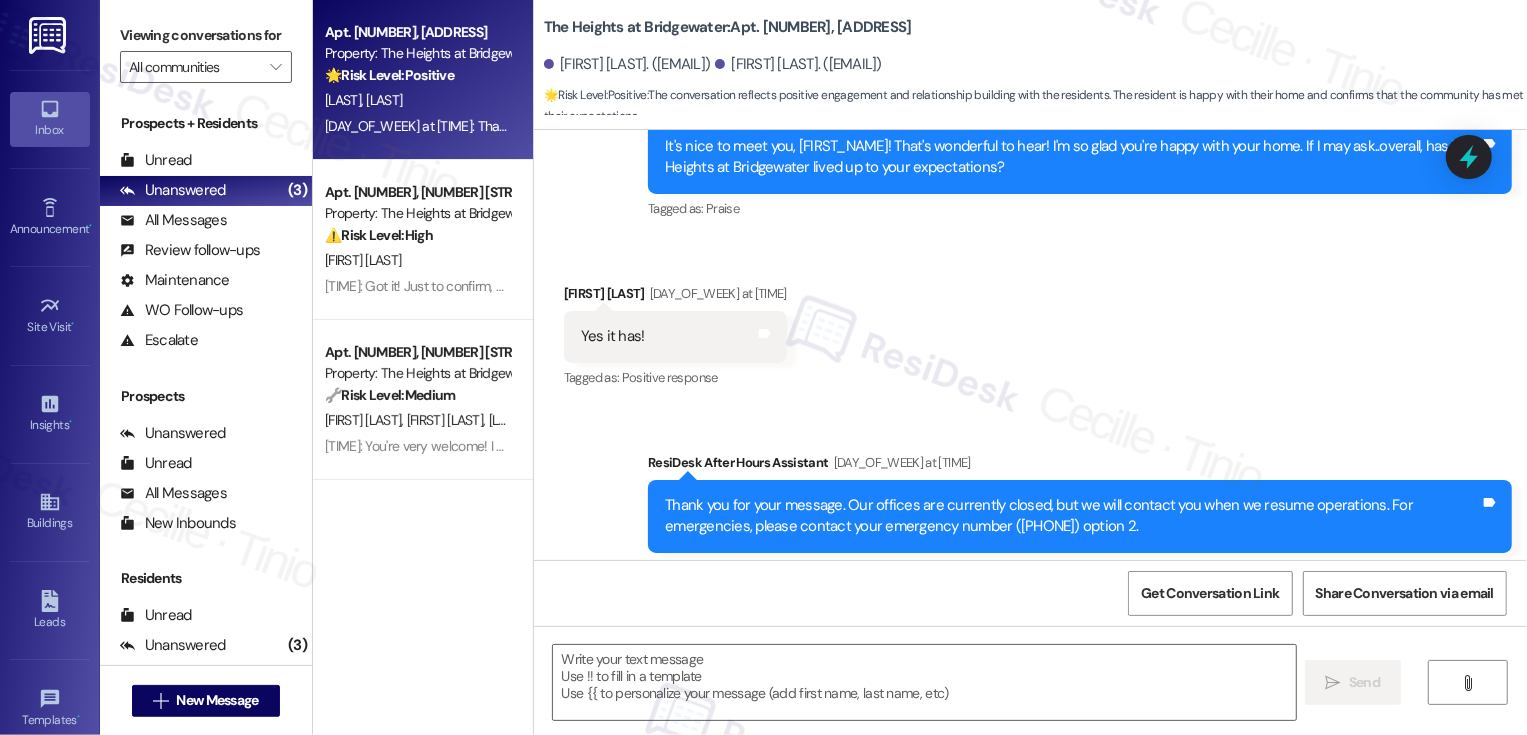 scroll, scrollTop: 1286, scrollLeft: 0, axis: vertical 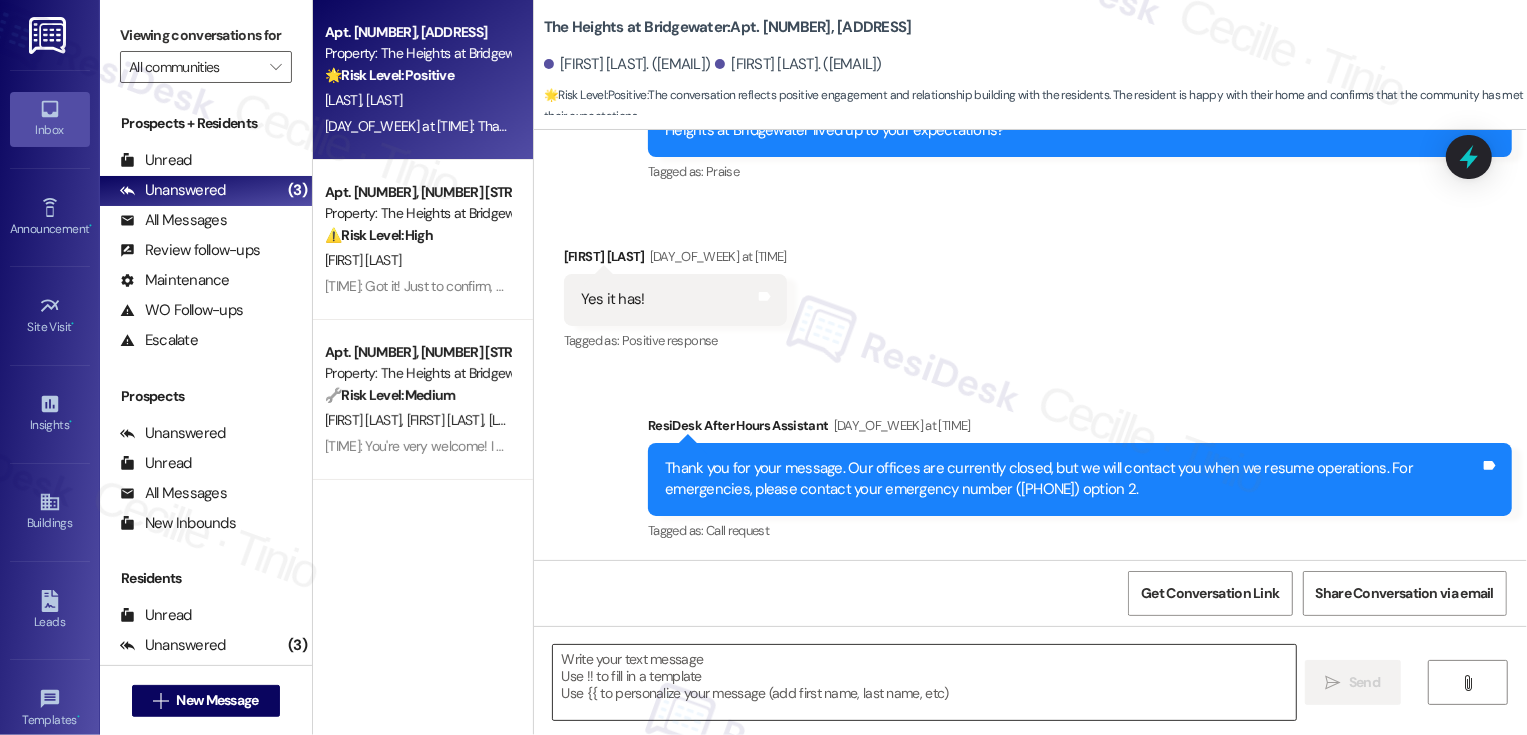 click at bounding box center (924, 682) 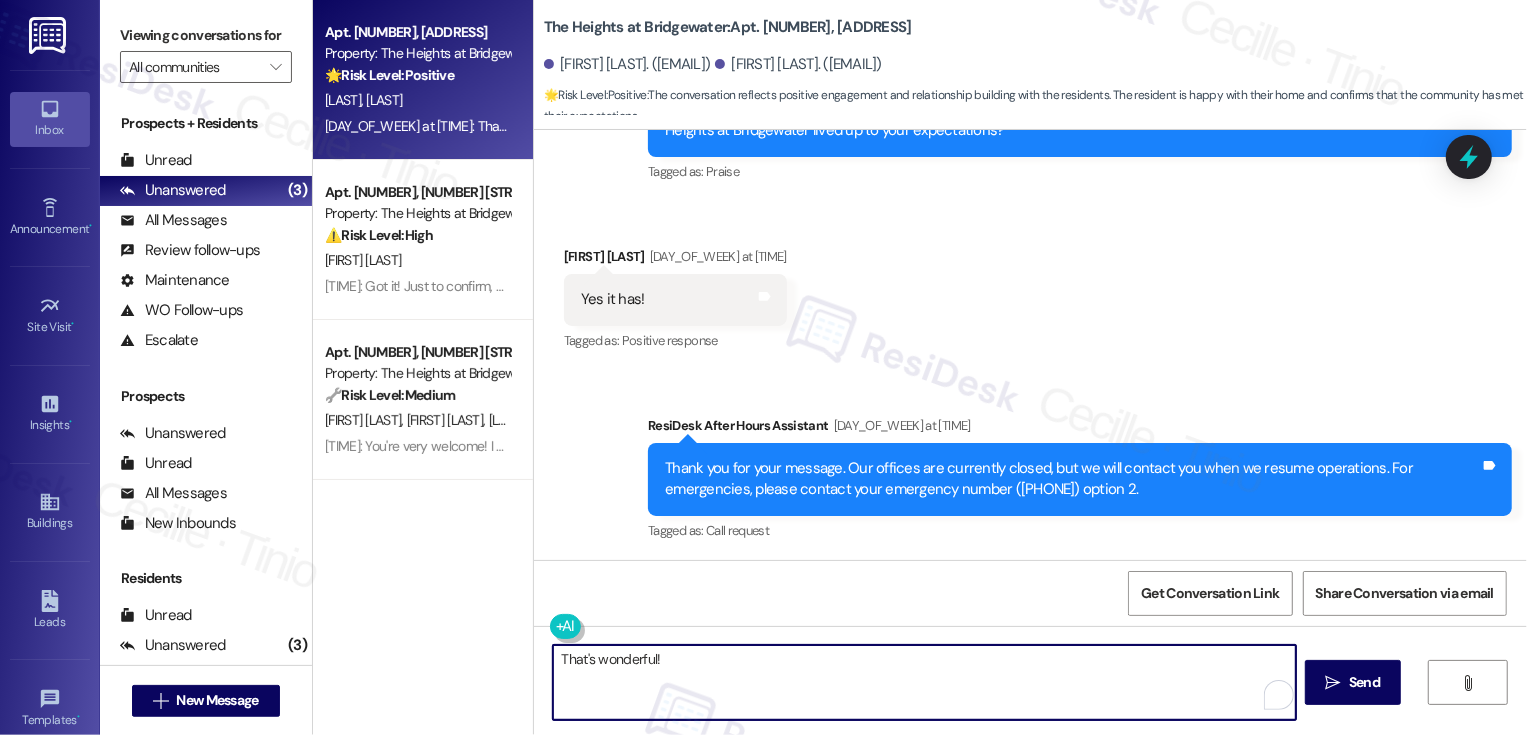 click on "That's wonderful!" at bounding box center [924, 682] 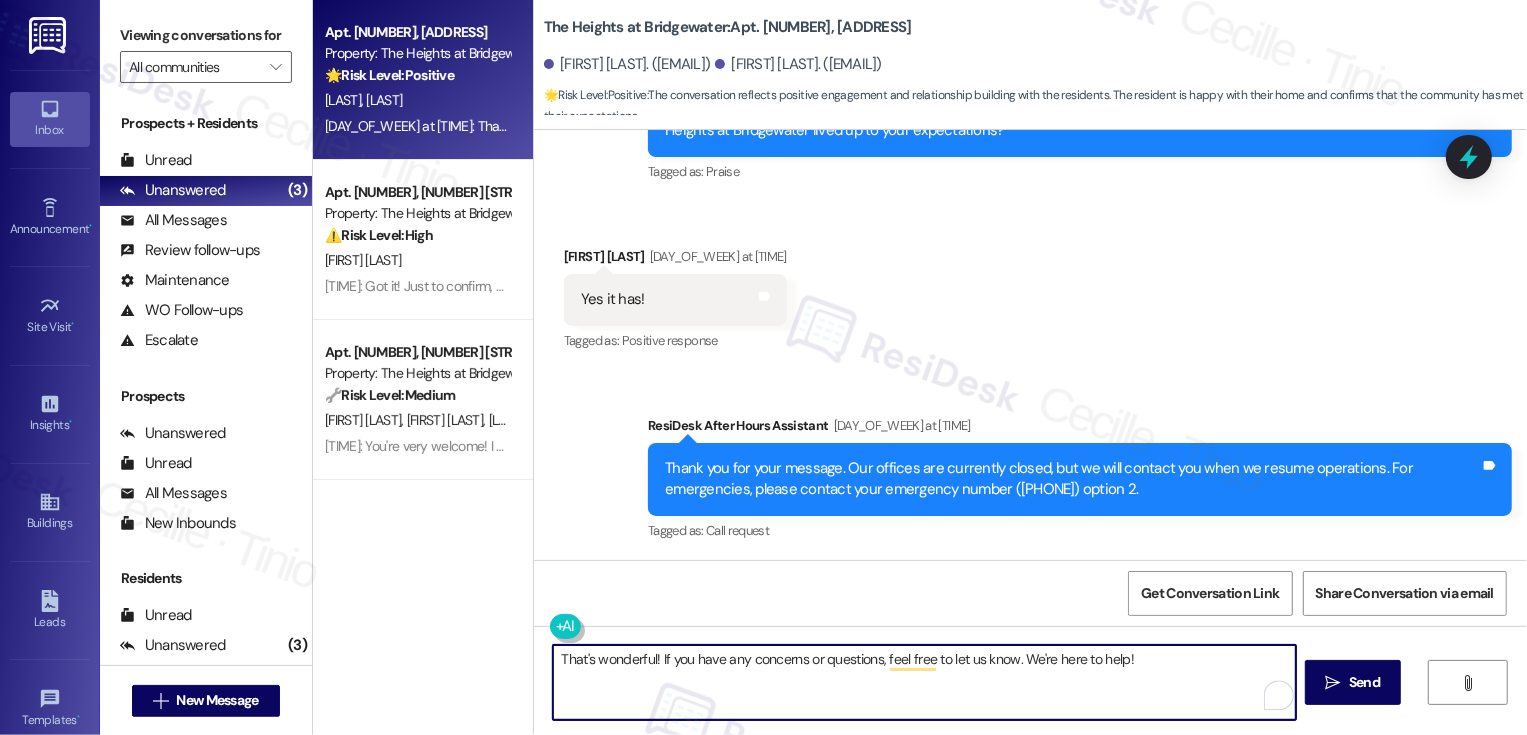 click on "That's wonderful! If you have any concerns or questions, feel free to let us know. We're here to help!" at bounding box center (924, 682) 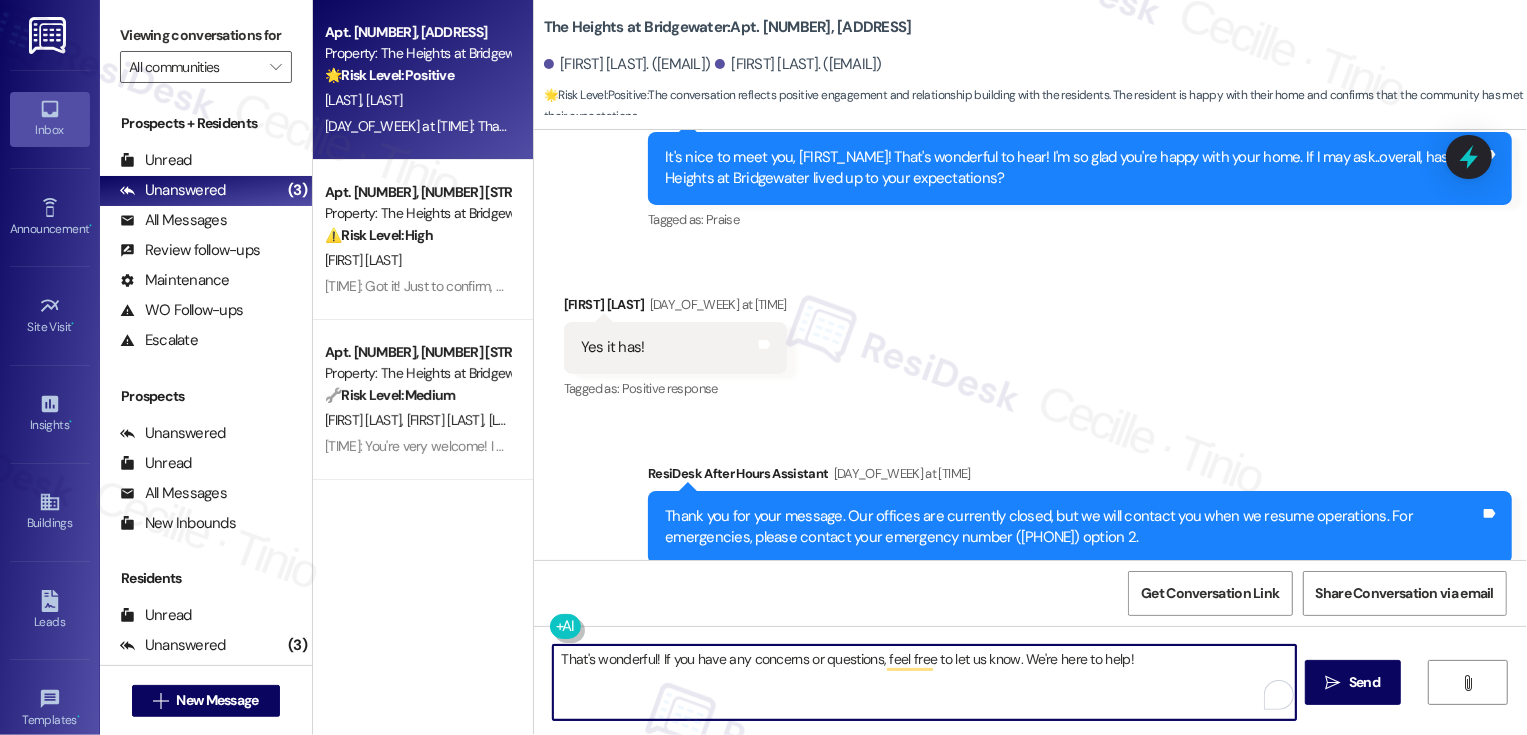 scroll, scrollTop: 1286, scrollLeft: 0, axis: vertical 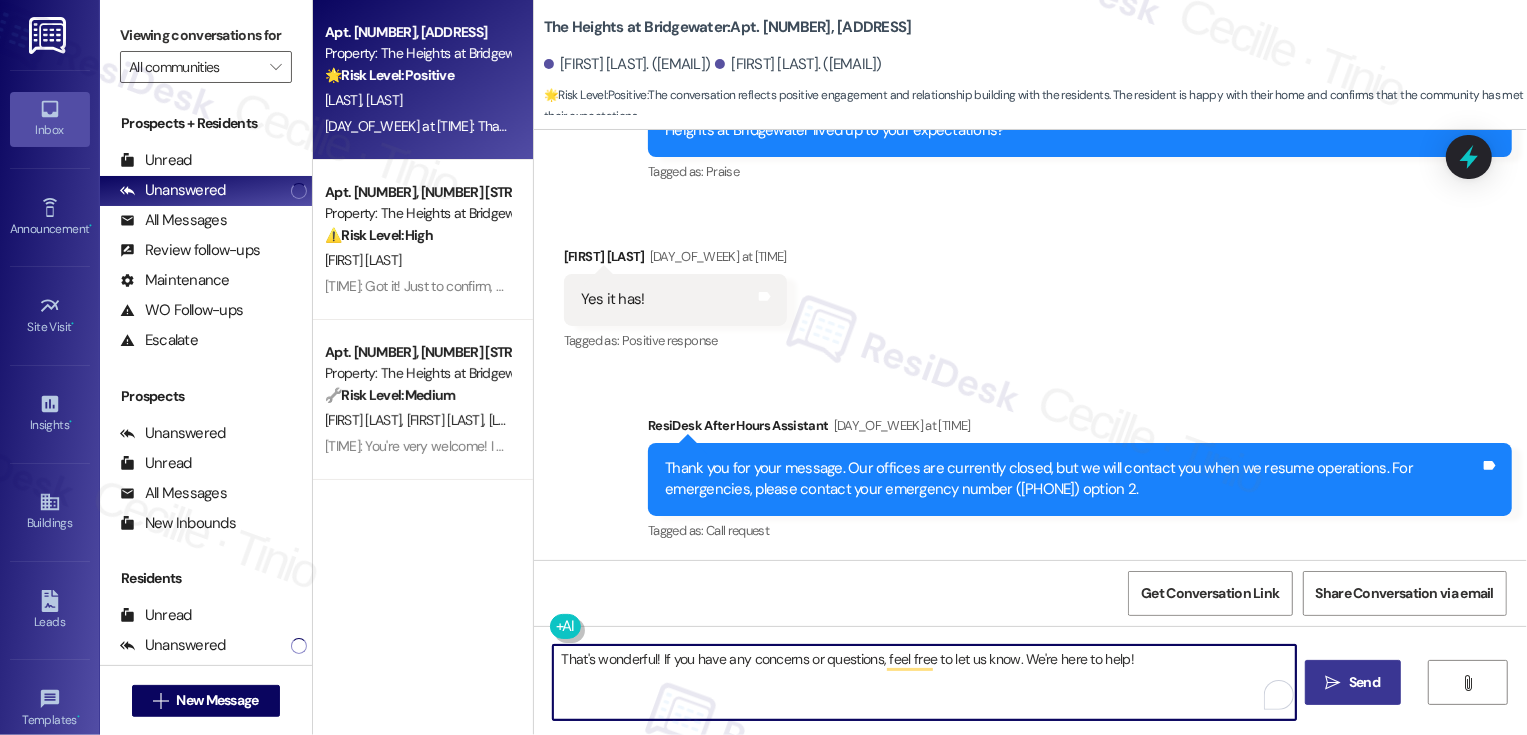 type on "That's wonderful! If you have any concerns or questions, feel free to let us know. We're here to help!" 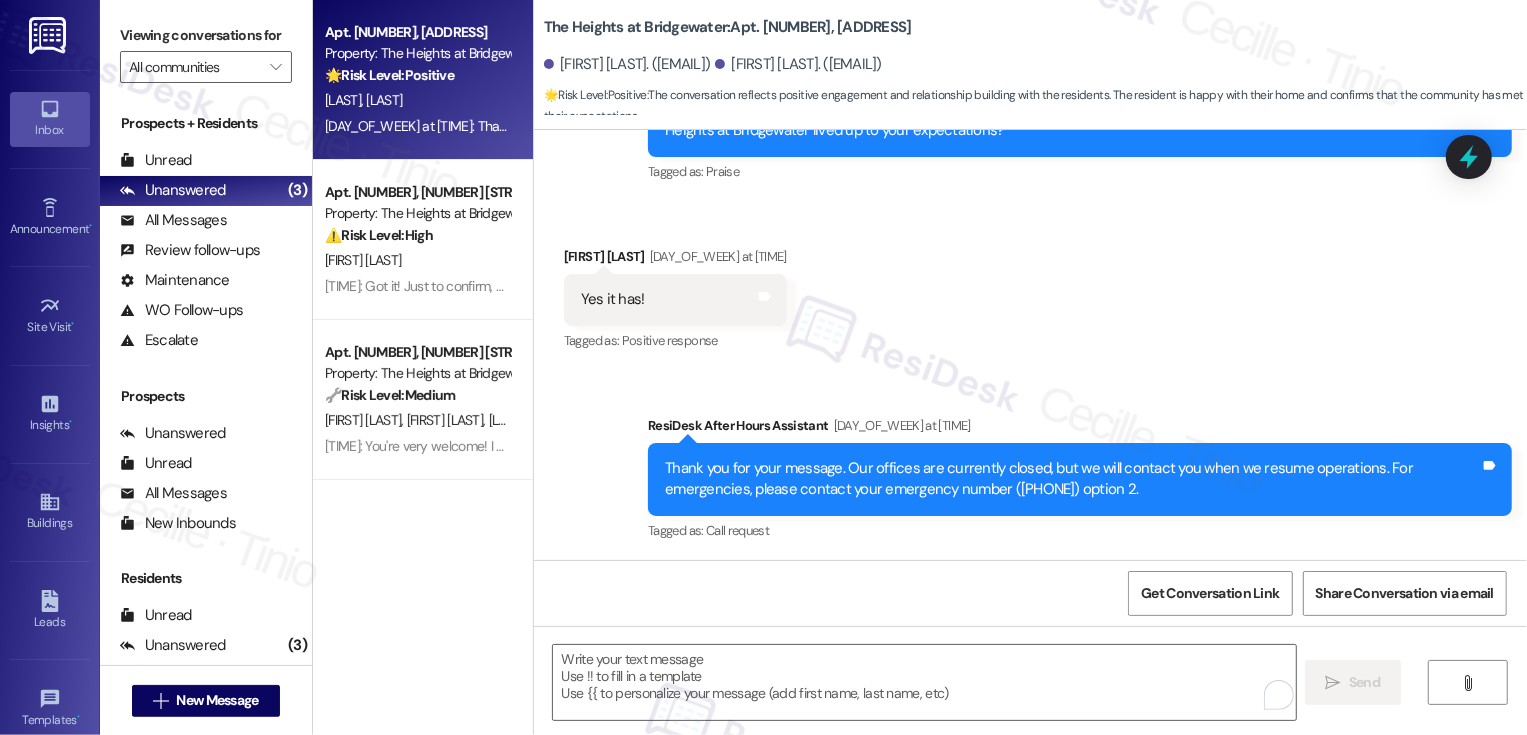 scroll, scrollTop: 1095, scrollLeft: 0, axis: vertical 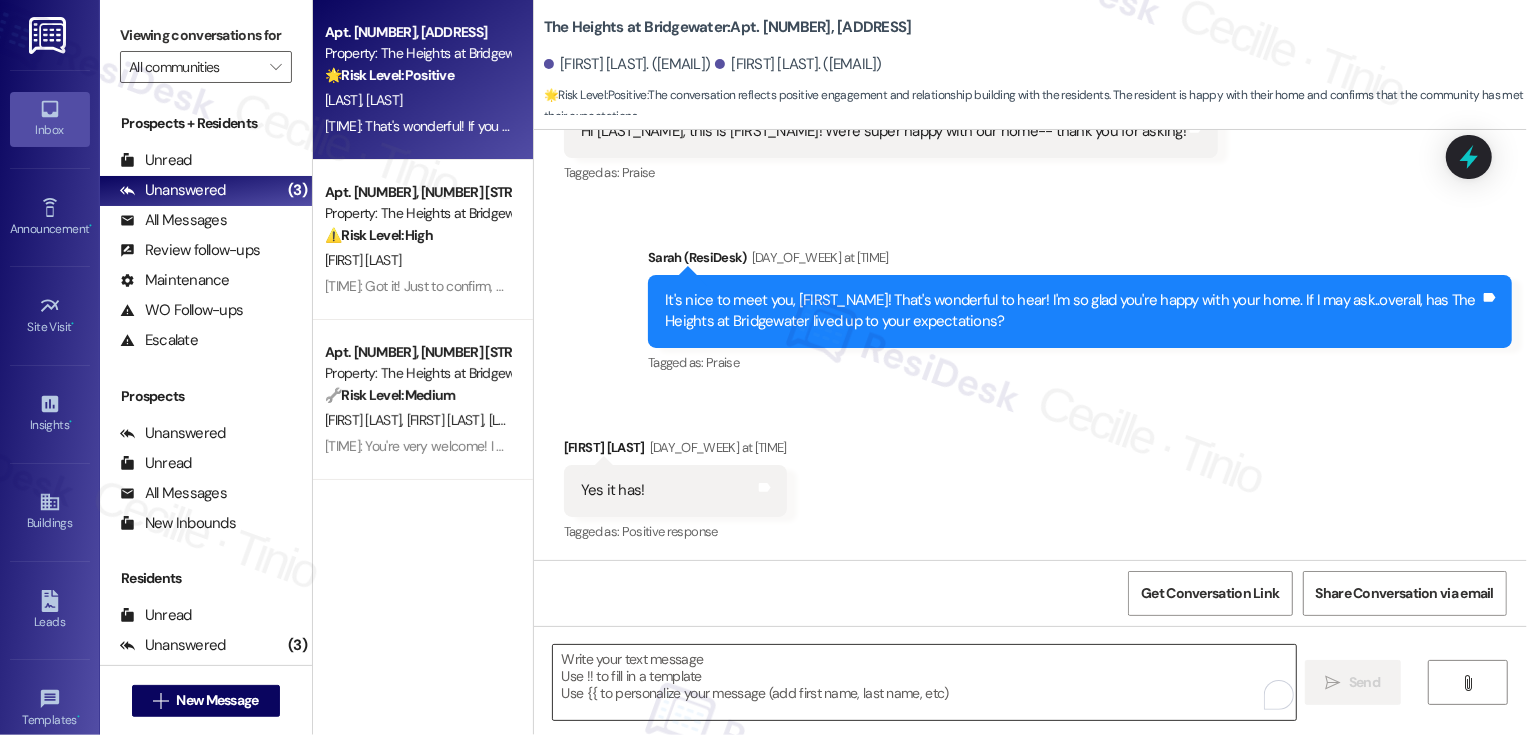 click at bounding box center (924, 682) 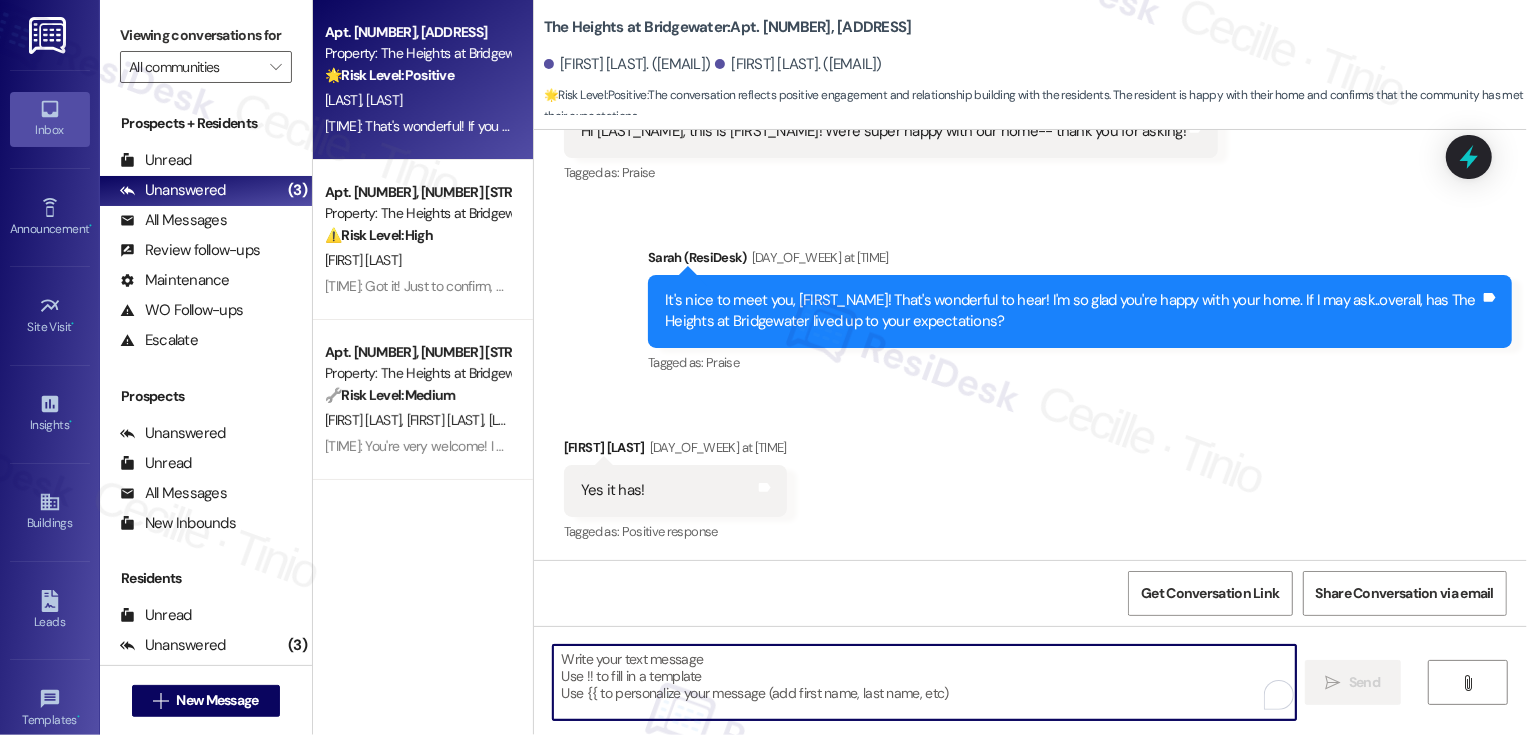 paste on "If you haven't had a chance to leave us a review on Google yet, we would be so grateful if you could take a minute to do so. Your feedback means the world to us!" 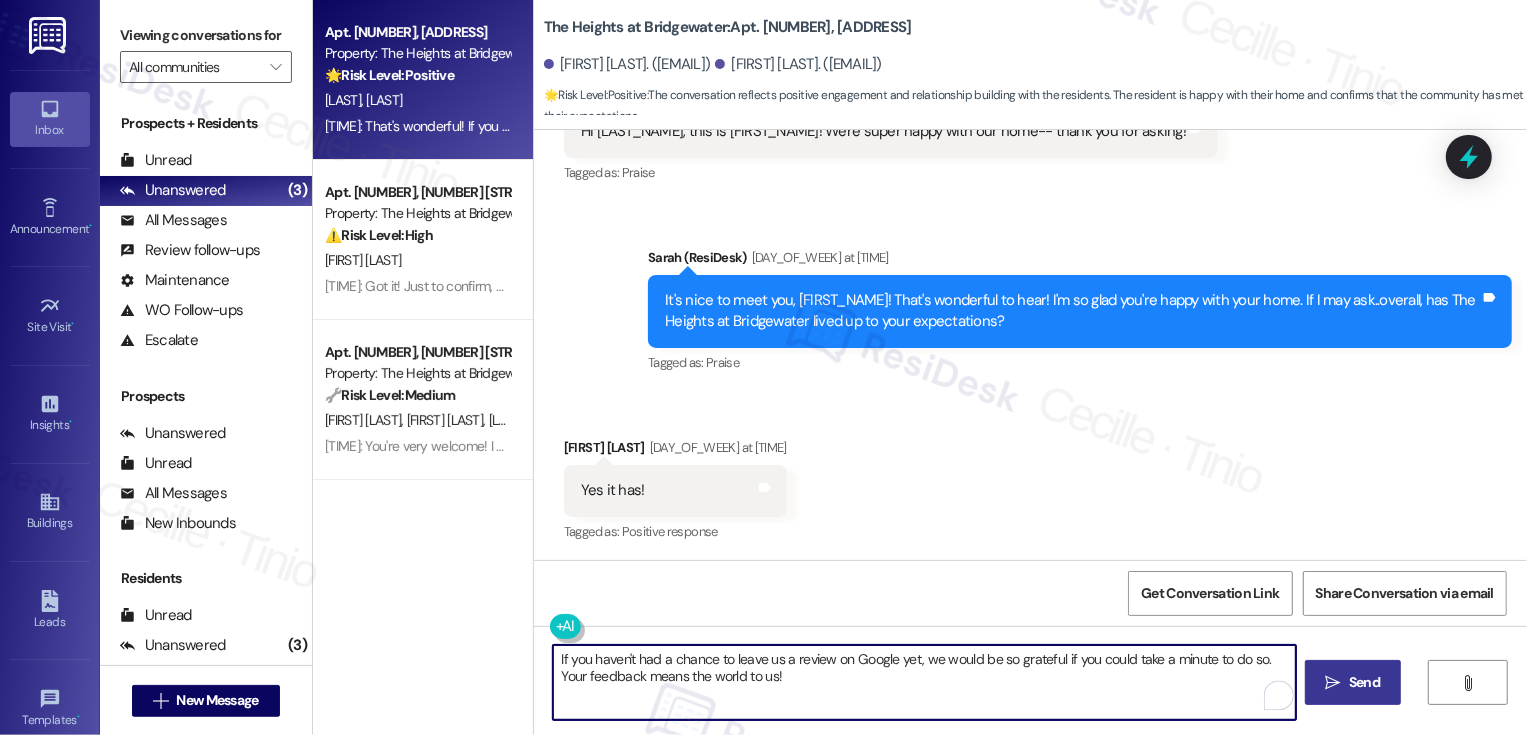 click on "If you haven't had a chance to leave us a review on Google yet, we would be so grateful if you could take a minute to do so. Your feedback means the world to us!" at bounding box center (924, 682) 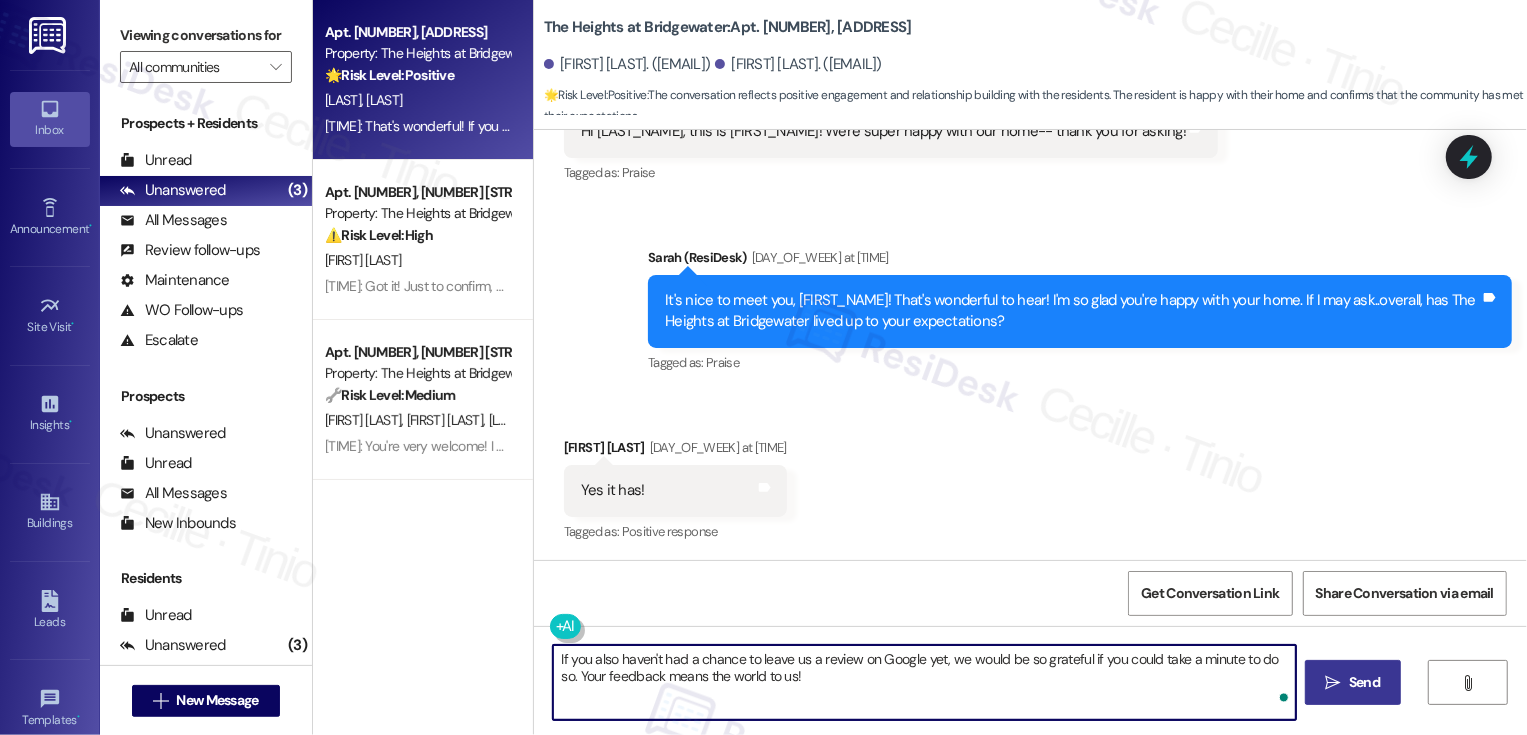 scroll, scrollTop: 1426, scrollLeft: 0, axis: vertical 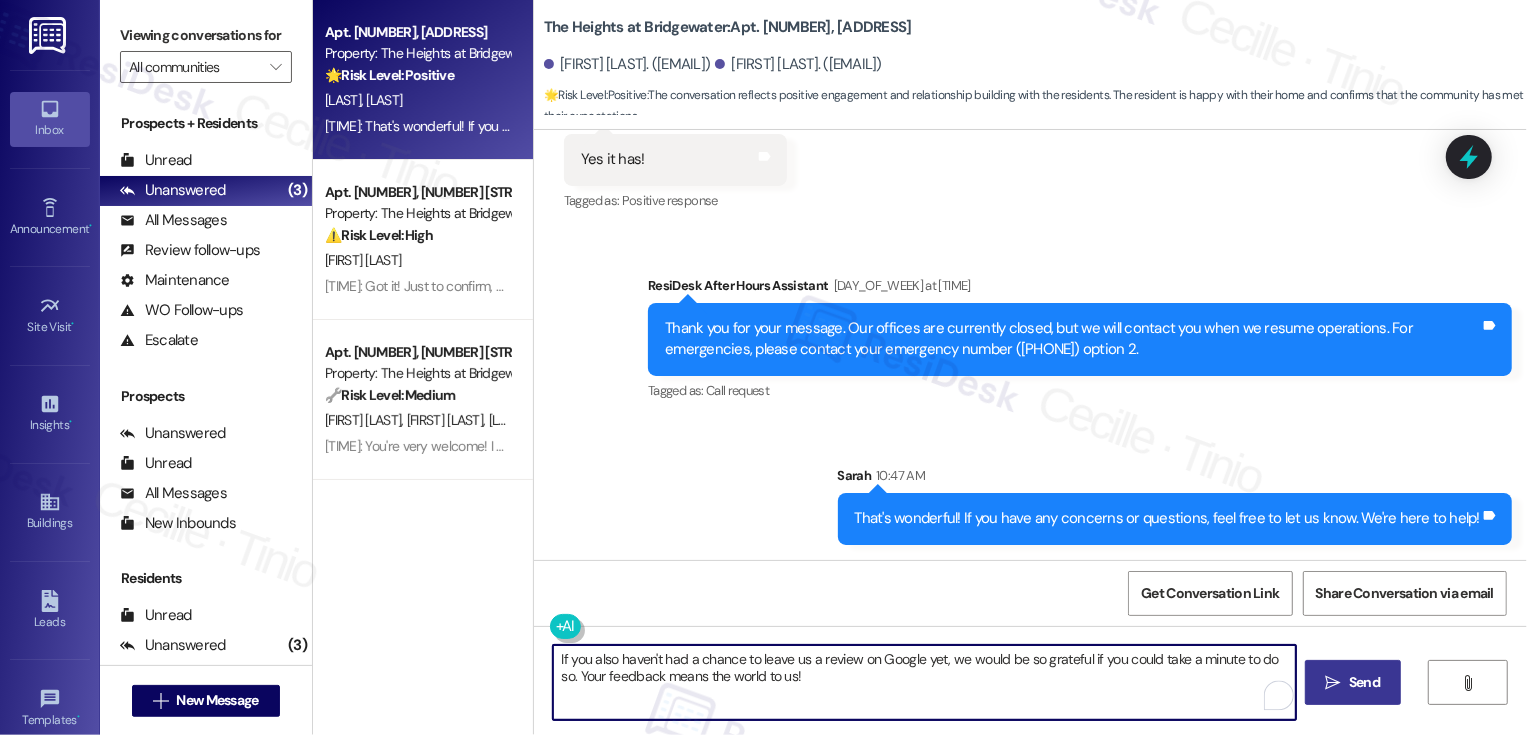 click on "If you also haven't had a chance to leave us a review on Google yet, we would be so grateful if you could take a minute to do so. Your feedback means the world to us!" at bounding box center (924, 682) 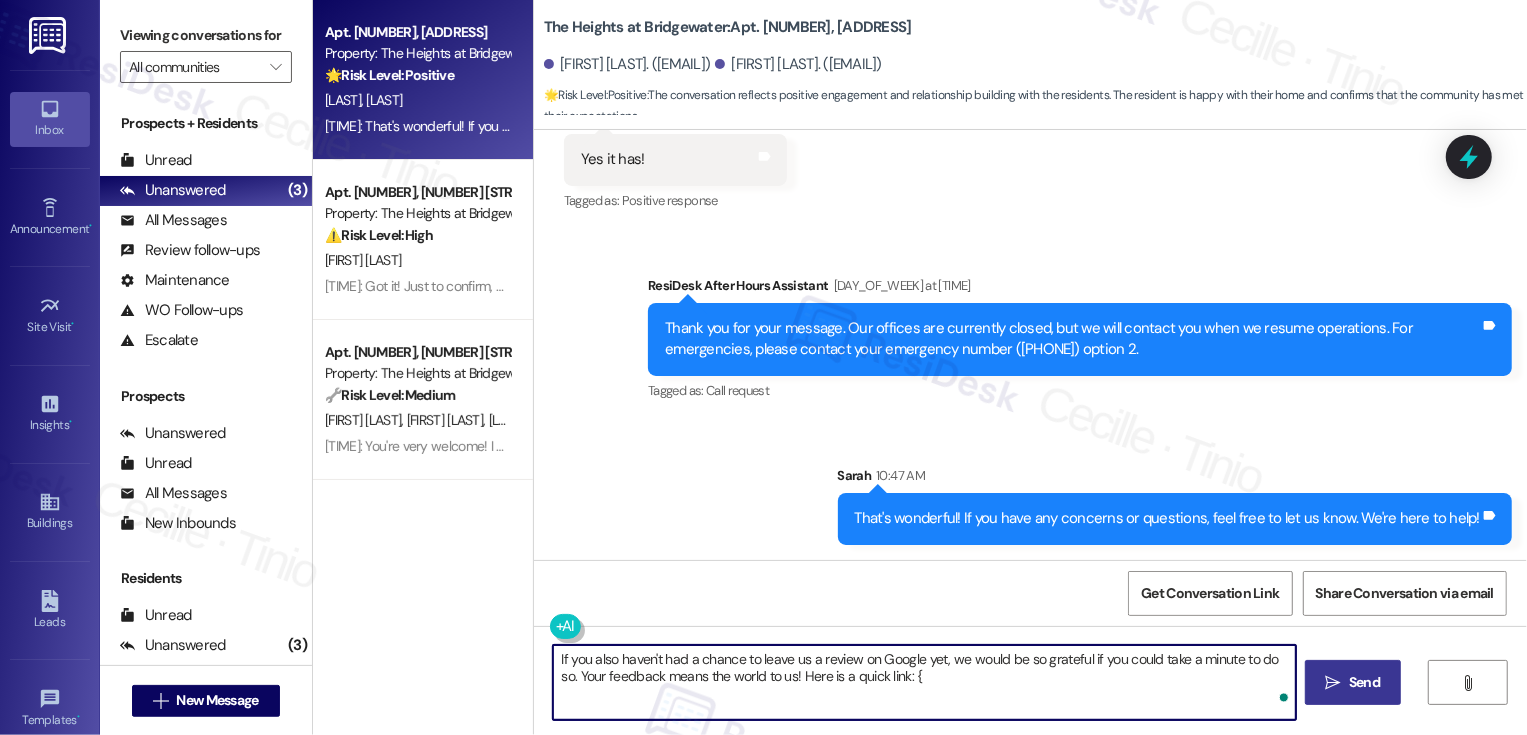 type on "If you also haven't had a chance to leave us a review on Google yet, we would be so grateful if you could take a minute to do so. Your feedback means the world to us! Here is a quick link: {{" 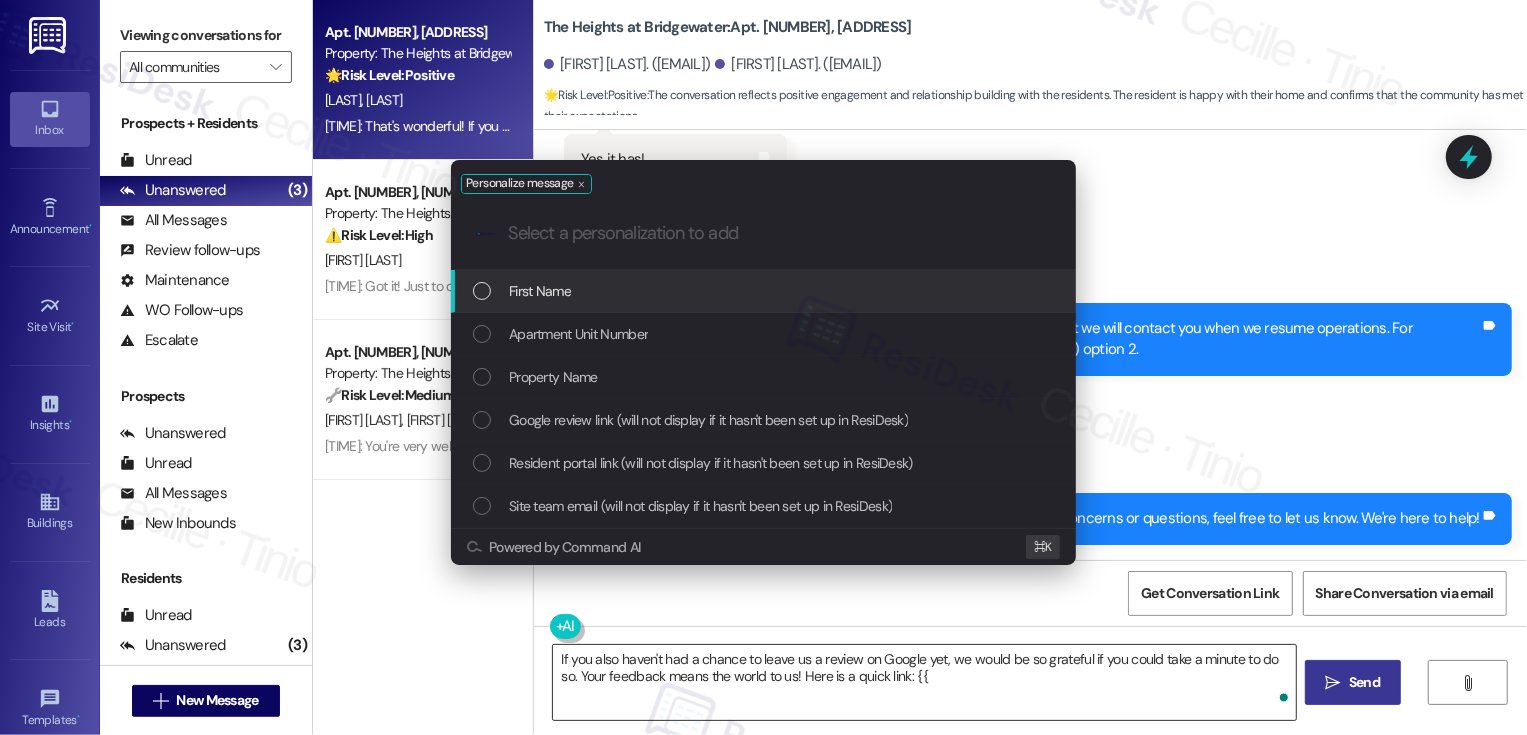 type on "g" 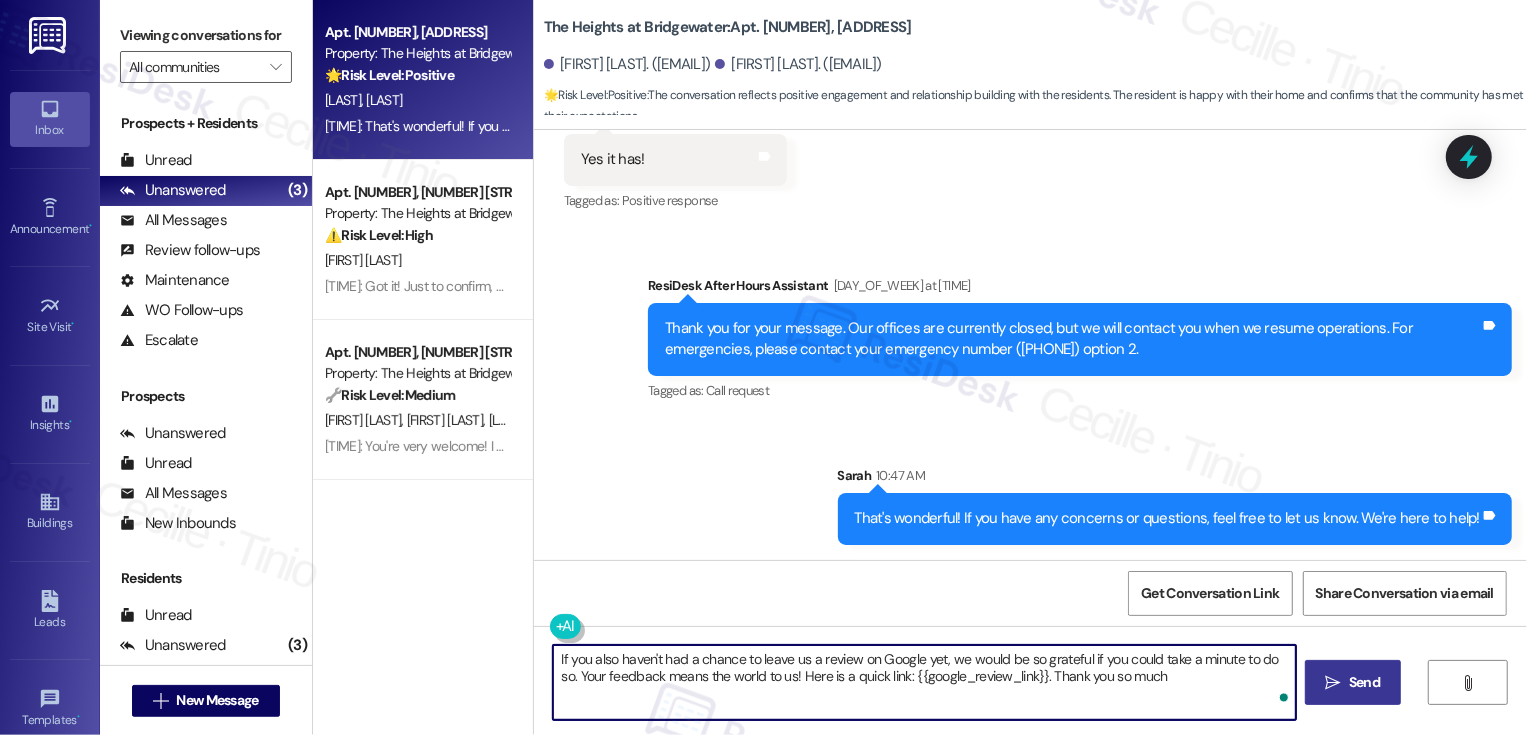type on "If you also haven't had a chance to leave us a review on Google yet, we would be so grateful if you could take a minute to do so. Your feedback means the world to us! Here is a quick link: {{google_review_link}}. Thank you so much!" 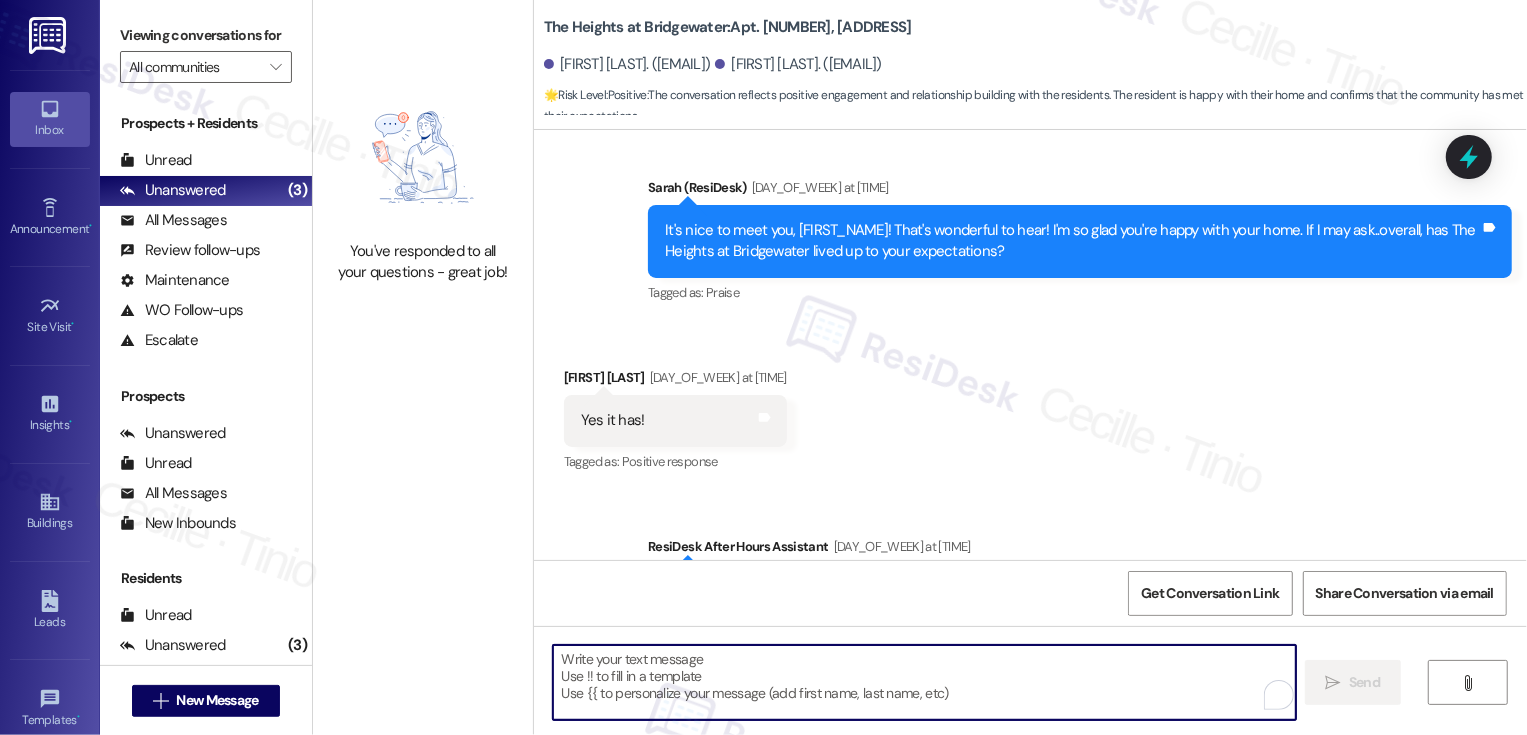 scroll, scrollTop: 1587, scrollLeft: 0, axis: vertical 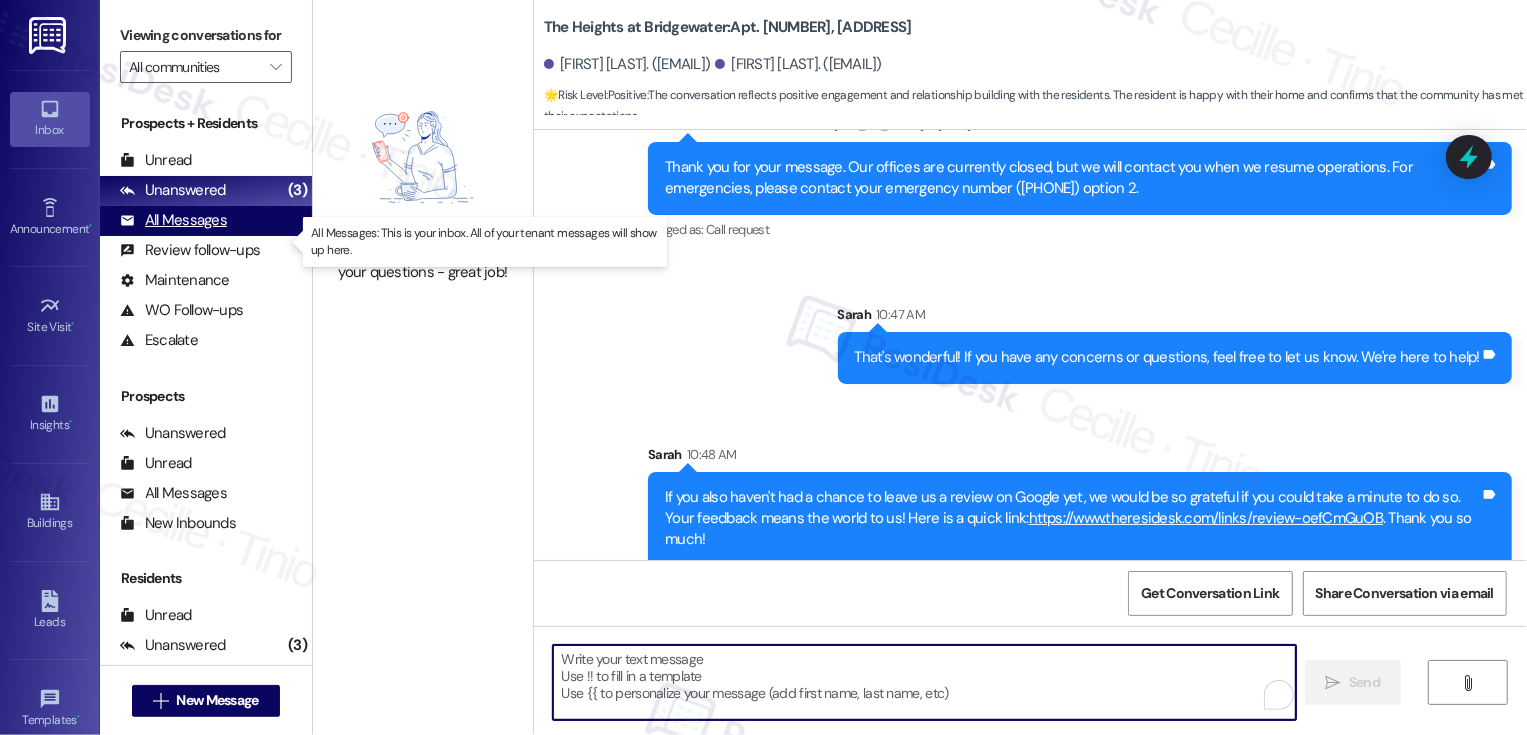 type 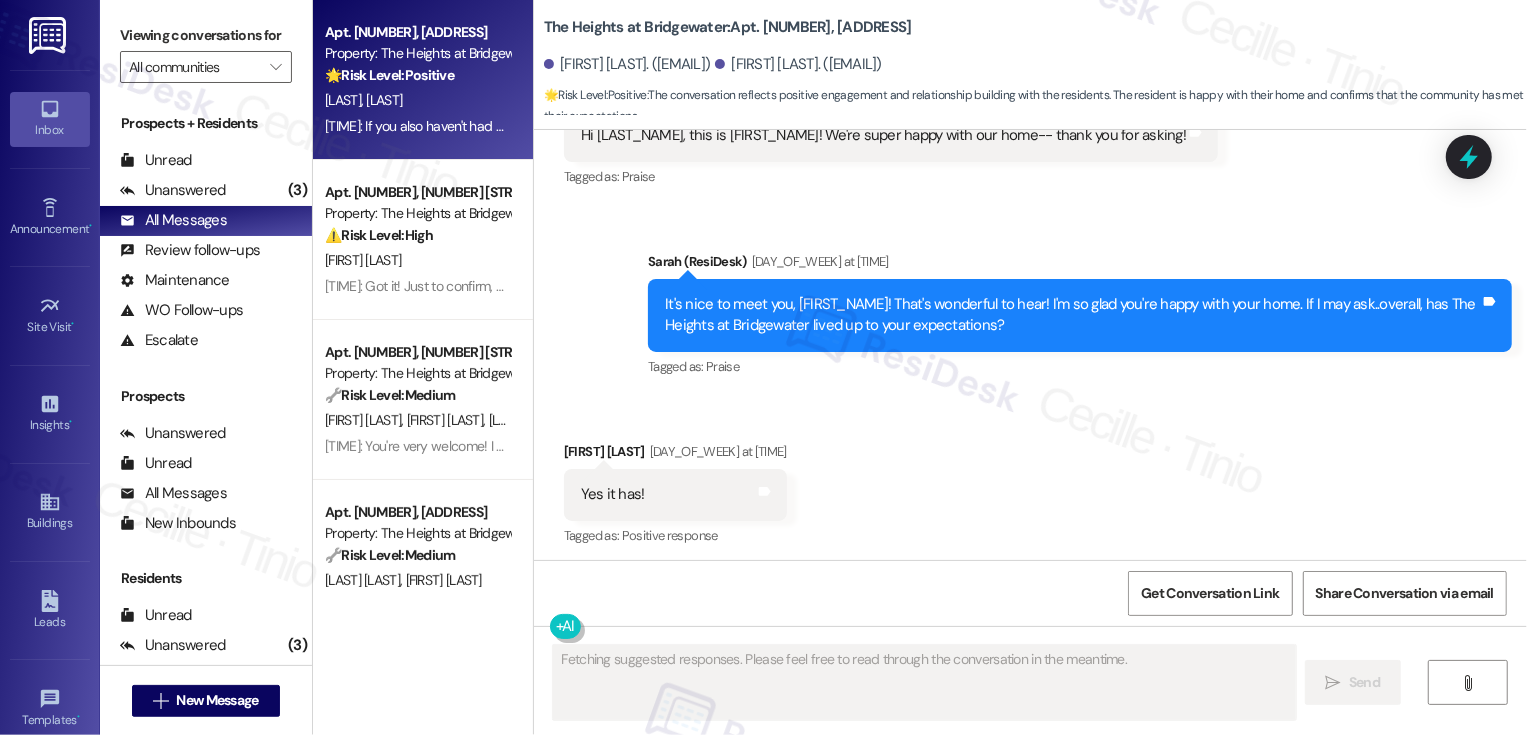 scroll, scrollTop: 1095, scrollLeft: 0, axis: vertical 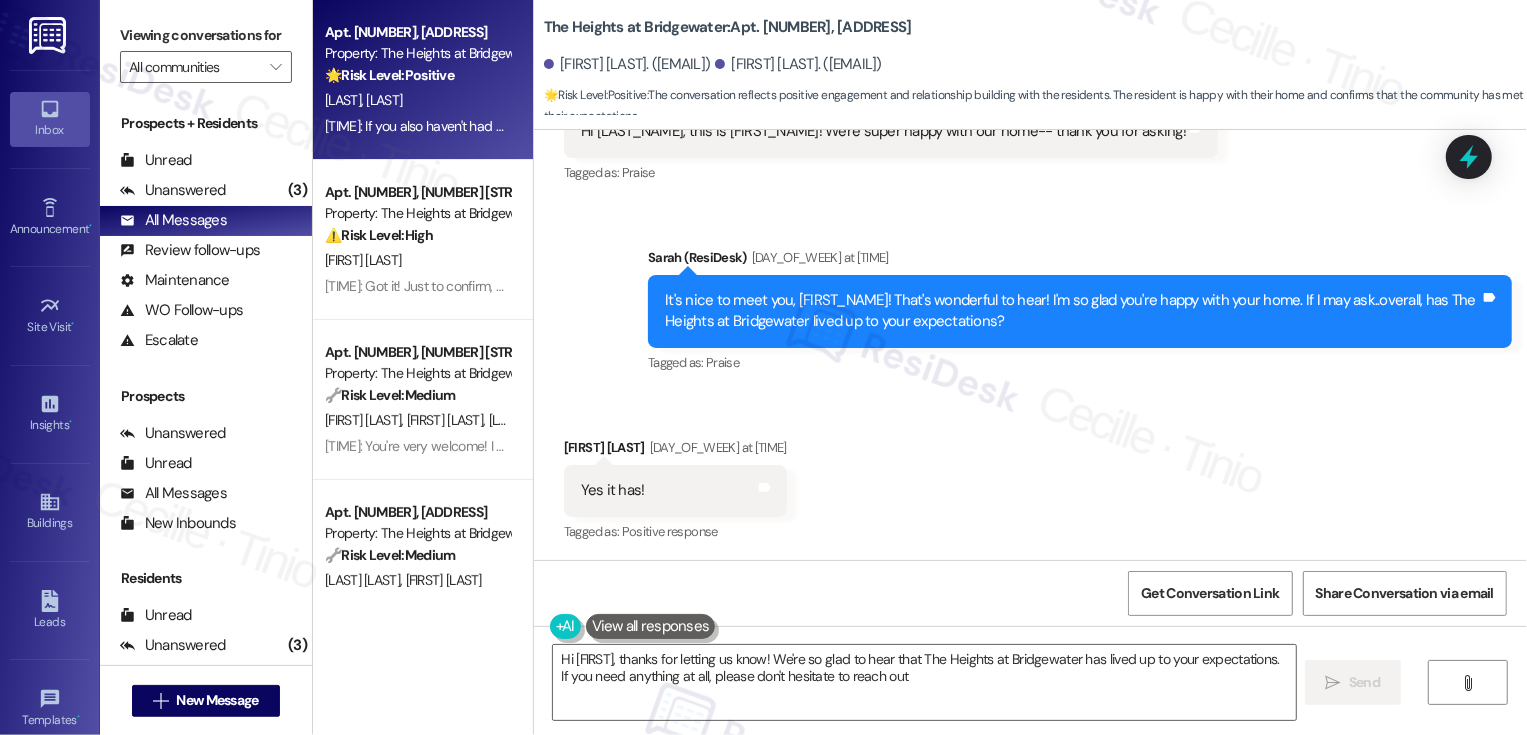 type on "Hi [FIRST_NAME], thanks for letting us know! We're so glad to hear that The Heights at Bridgewater has lived up to your expectations. If you need anything at all, please don't hesitate to reach out!" 